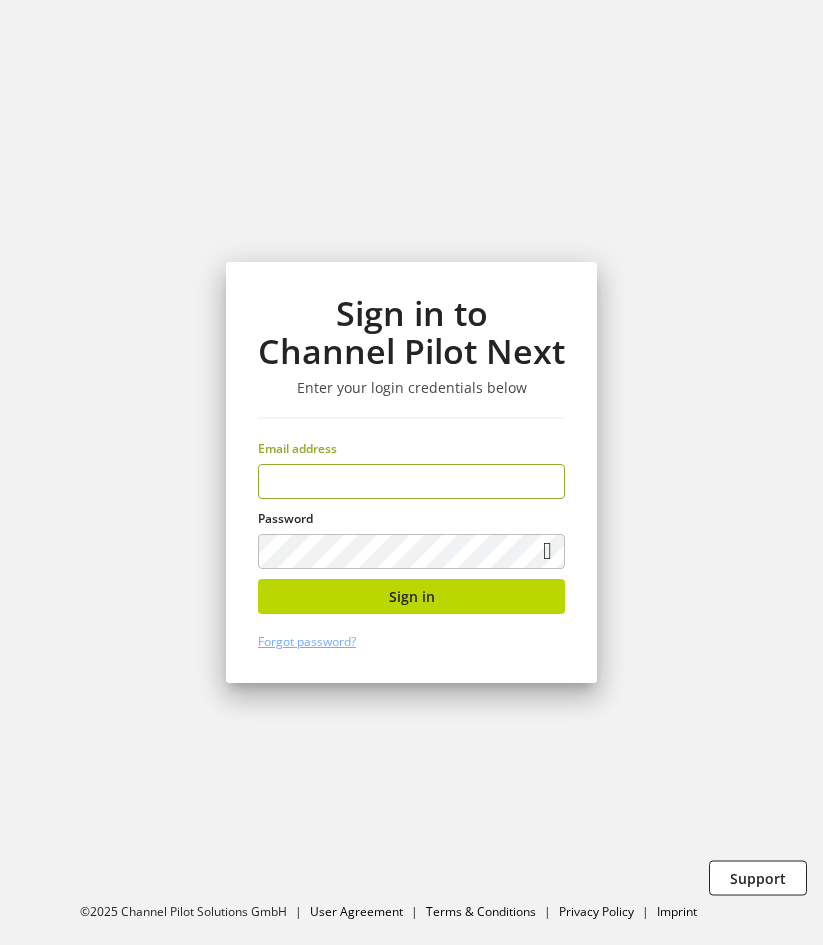 click at bounding box center (411, 481) 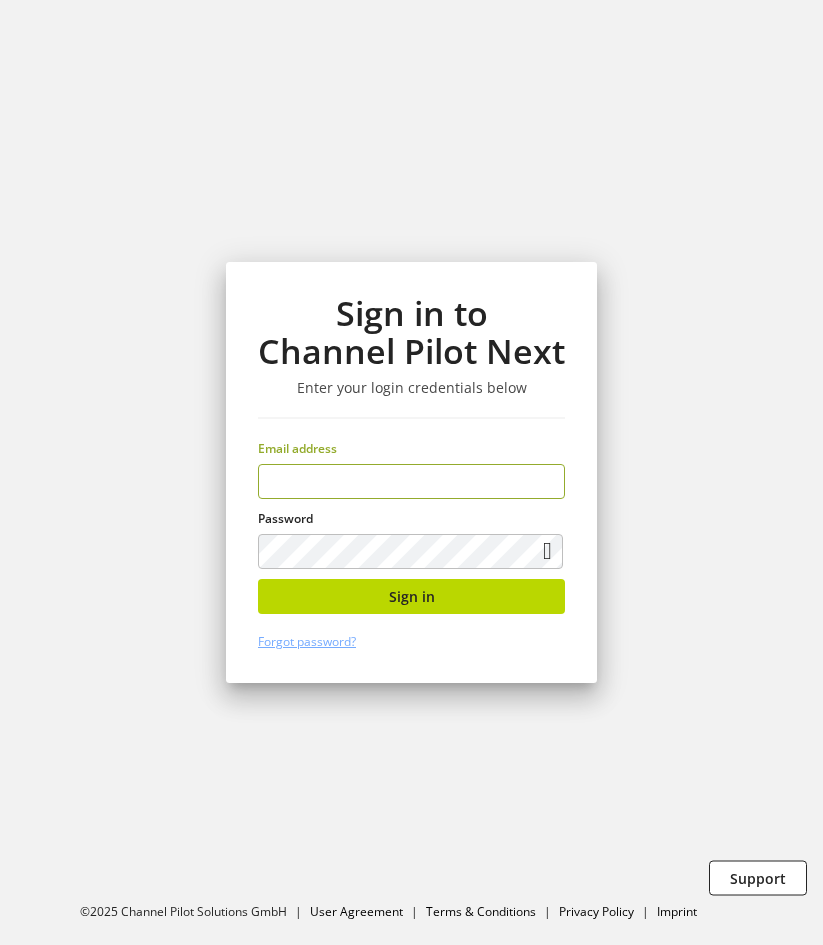 scroll, scrollTop: 0, scrollLeft: 0, axis: both 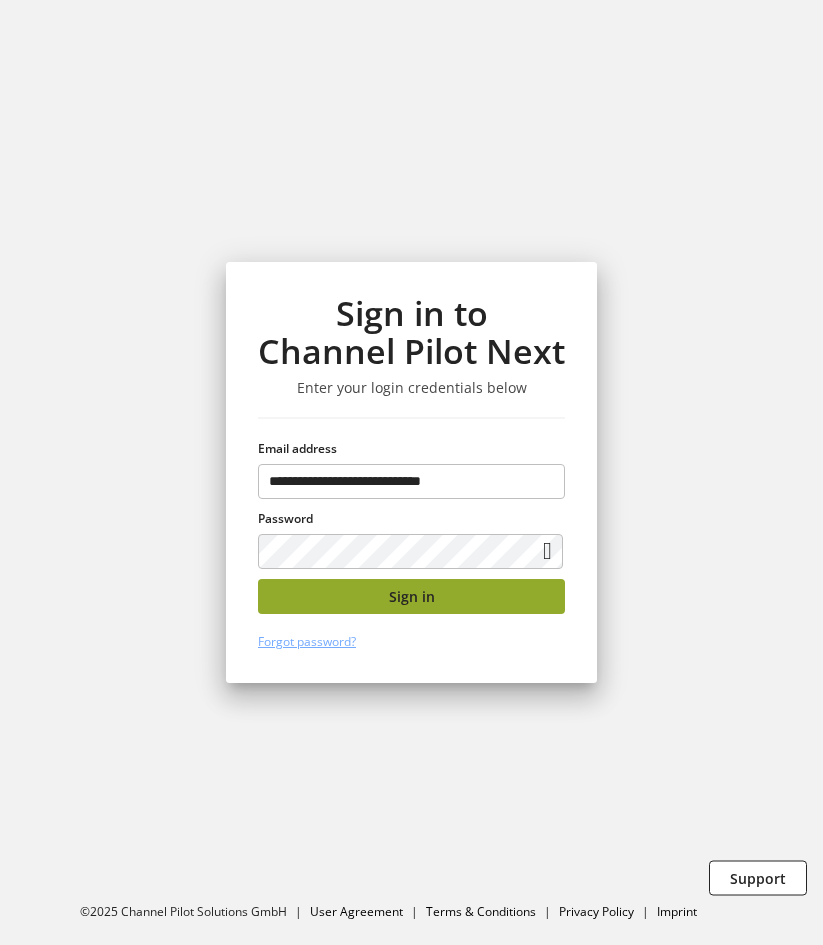 click on "Sign in" at bounding box center (411, 596) 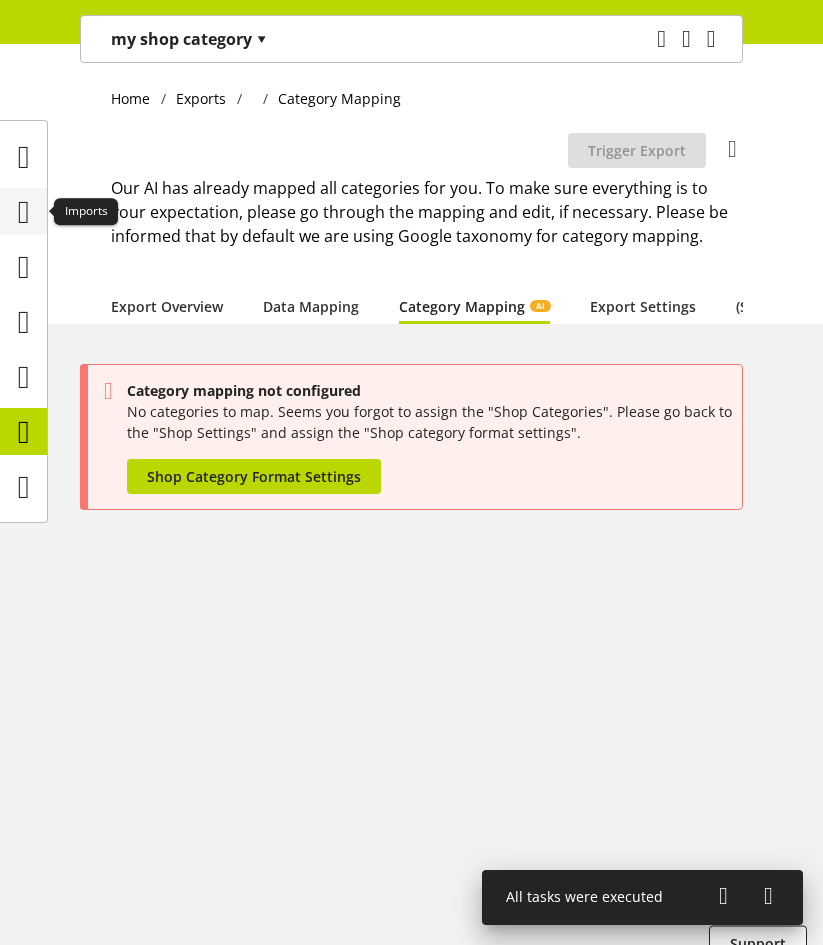 click at bounding box center [24, 212] 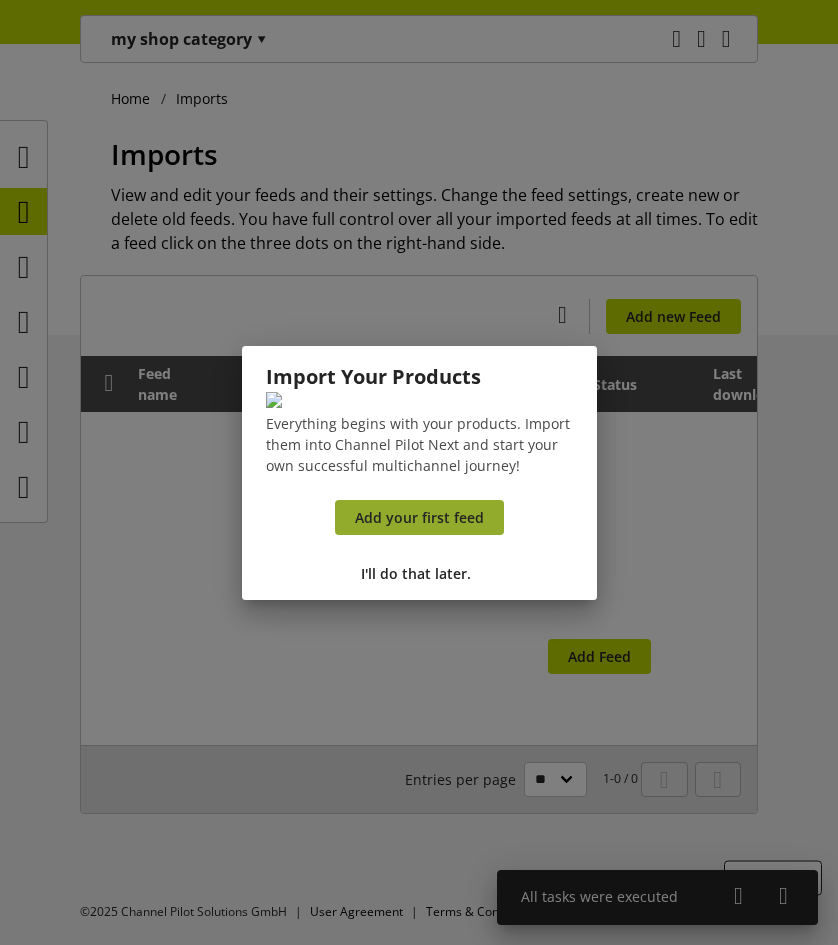 click on "Add your first feed" at bounding box center (419, 517) 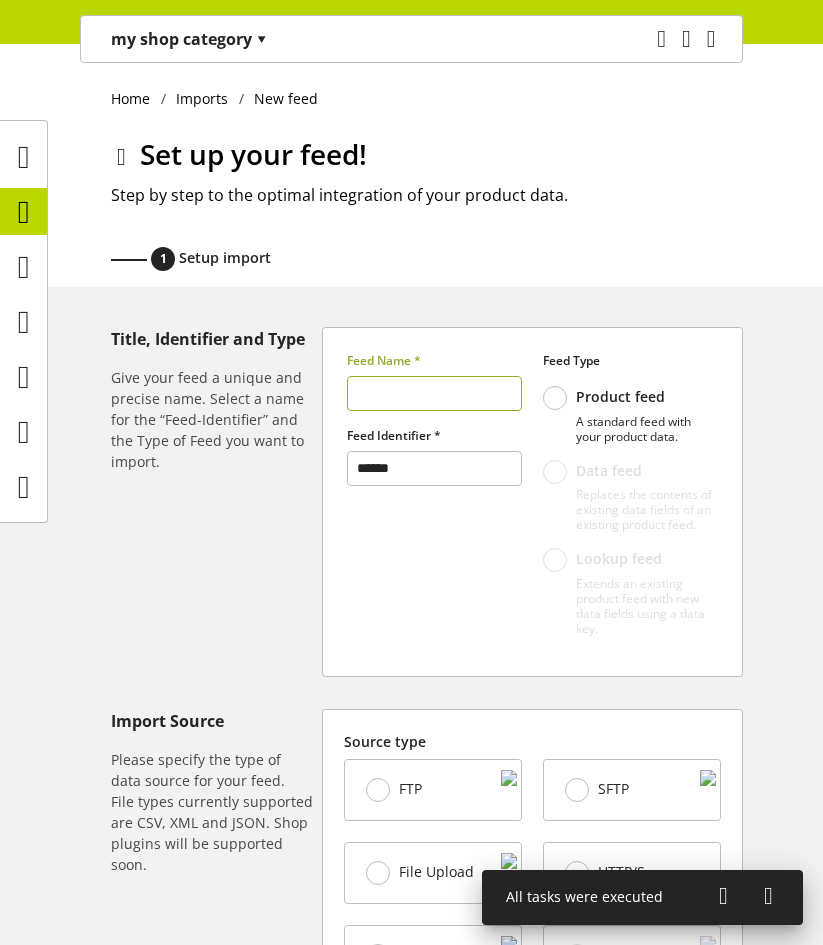 click at bounding box center [434, 393] 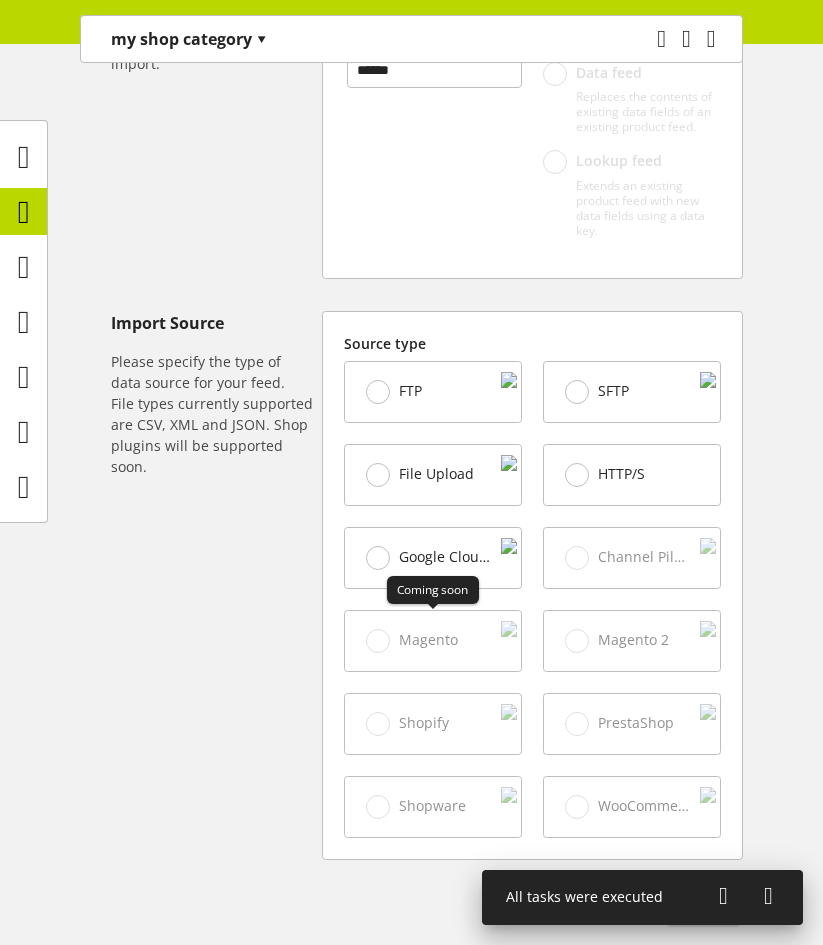 scroll, scrollTop: 400, scrollLeft: 0, axis: vertical 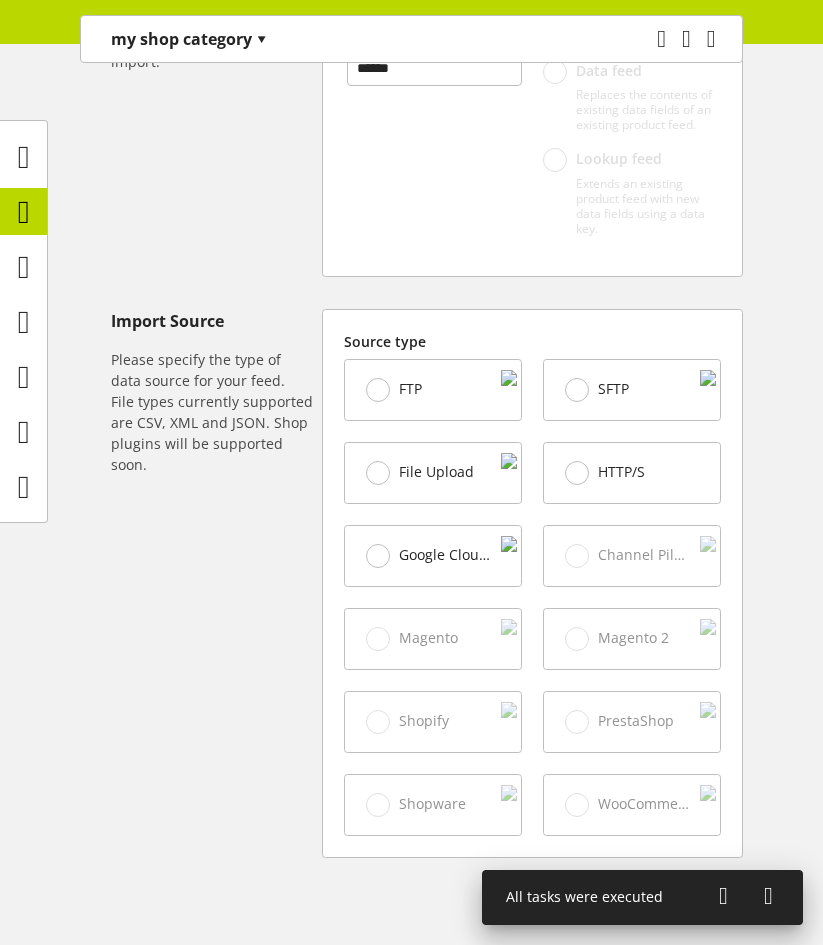 type on "****" 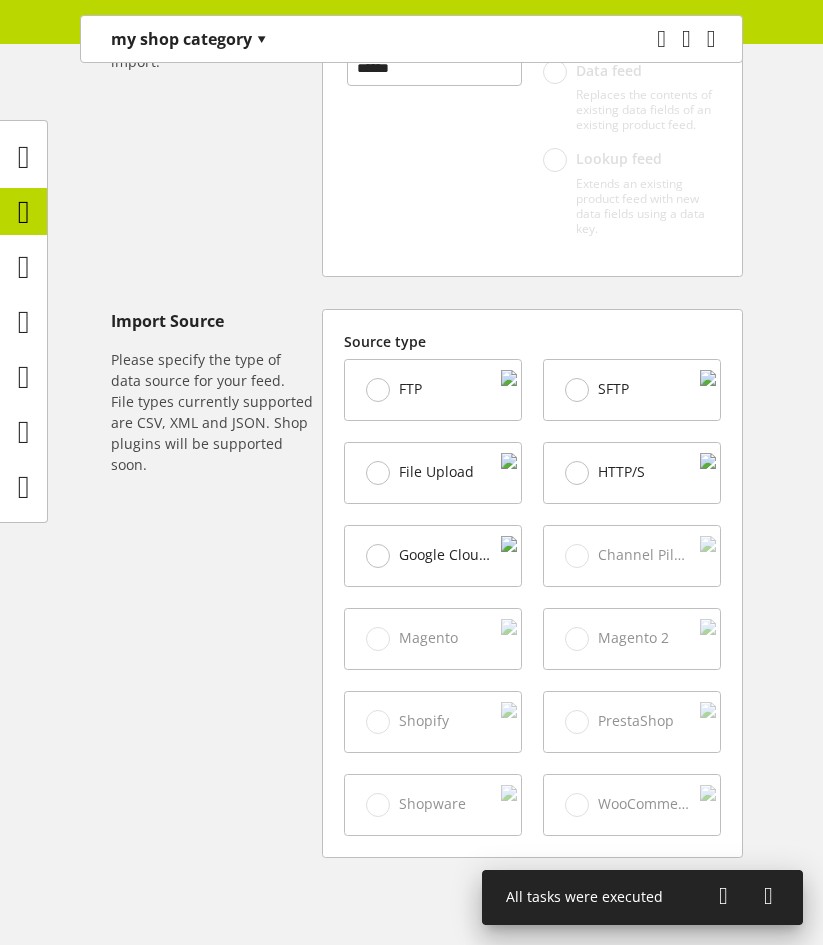 click on "File Upload" at bounding box center [394, 390] 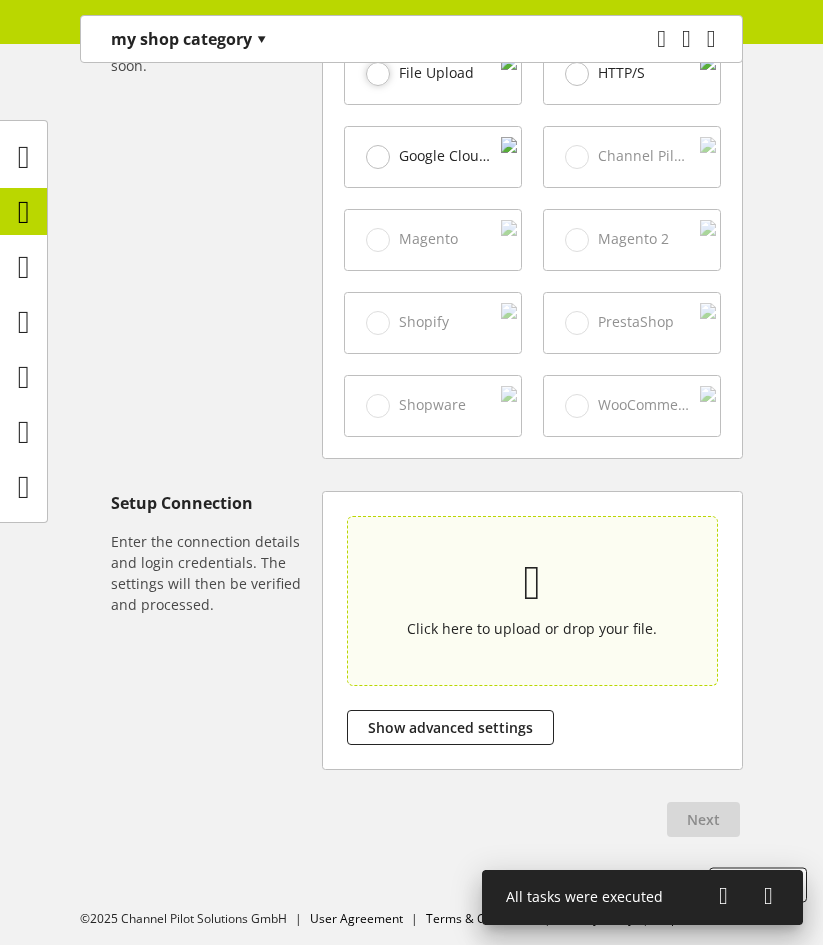 scroll, scrollTop: 800, scrollLeft: 0, axis: vertical 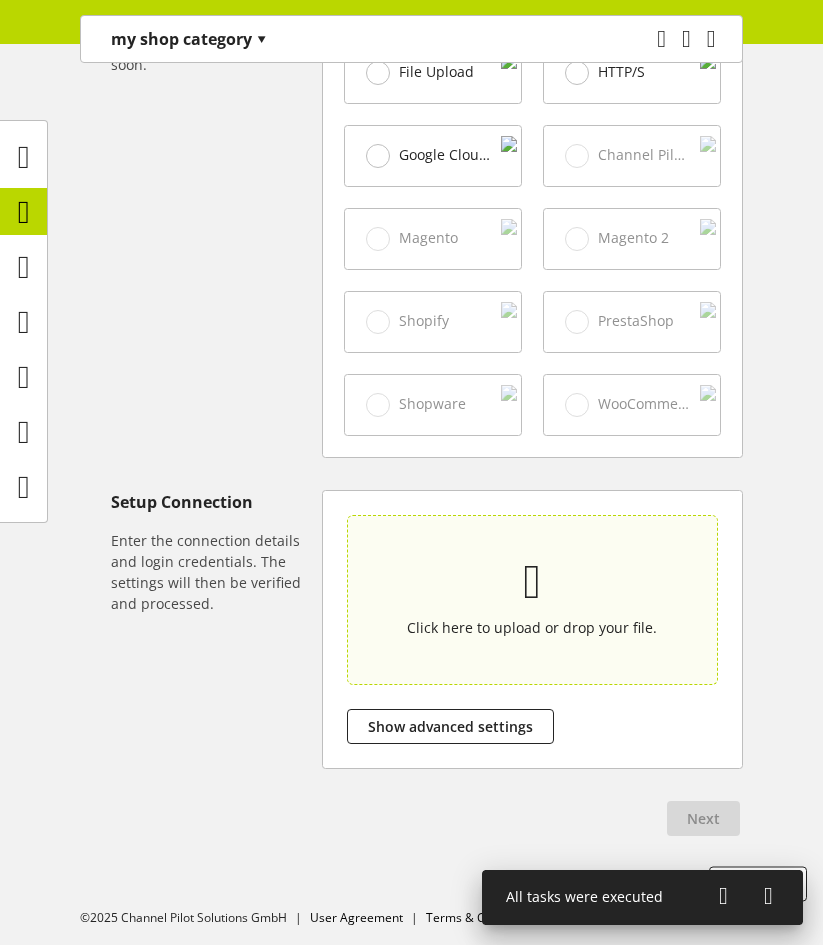 click on "Click here to upload or drop your file." at bounding box center [532, 599] 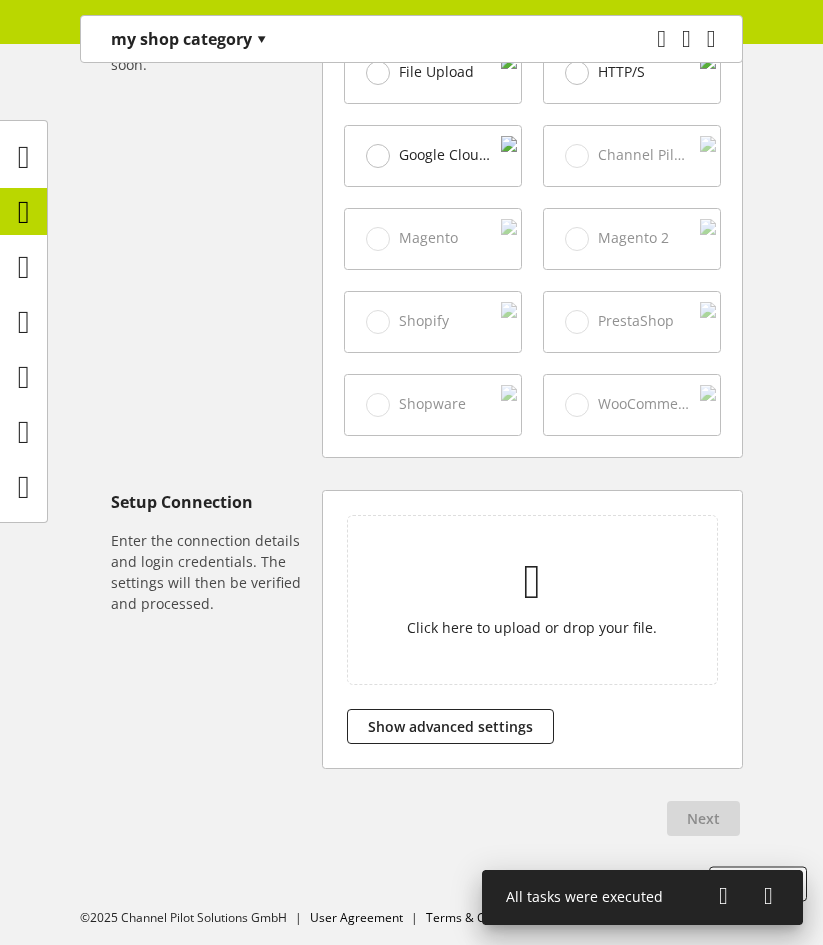 type on "**********" 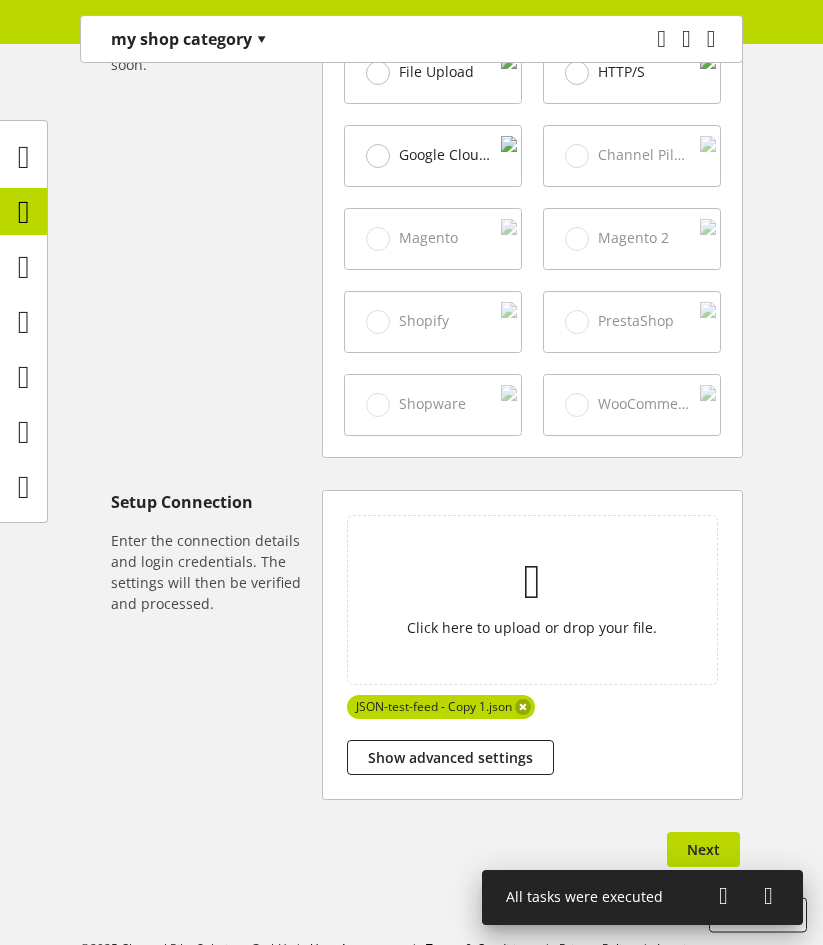 click on "Title, Identifier and Type Give your feed a unique and precise name. Select a name for the “Feed-Identifier” and the Type of Feed you want to import. Feed Name * **** Feed Identifier * ****** Feed Type This feed is your only product feed Product feed A standard feed with your product data. This feed is your only product feed Data feed Replaces the contents of existing data fields of an existing product feed. This feed is your only product feed Lookup feed Extends an existing product feed with new data fields using a data key. Import Source Please specify the type of data source for your feed.
File types currently supported are CSV, XML and JSON. Shop plugins will be supported soon. Source type FTP SFTP File Upload HTTP/S Google Cloud Storage Coming soon Channel Pilot API Coming soon Magento Coming soon Magento 2 Coming soon Shopify Coming soon PrestaShop Coming soon Shopware Coming soon WooCommerce Setup Connection Click here to upload or drop your file. JSON-test-feed - Copy 1.json Next" at bounding box center (411, 221) 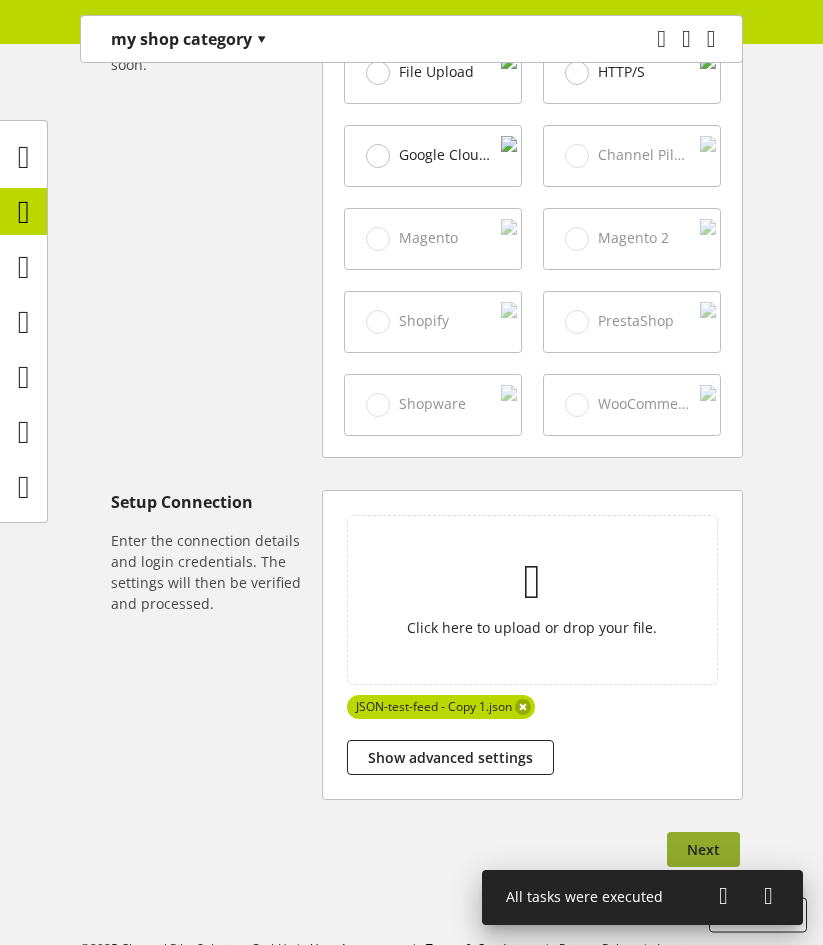 click on "Next" at bounding box center [703, 849] 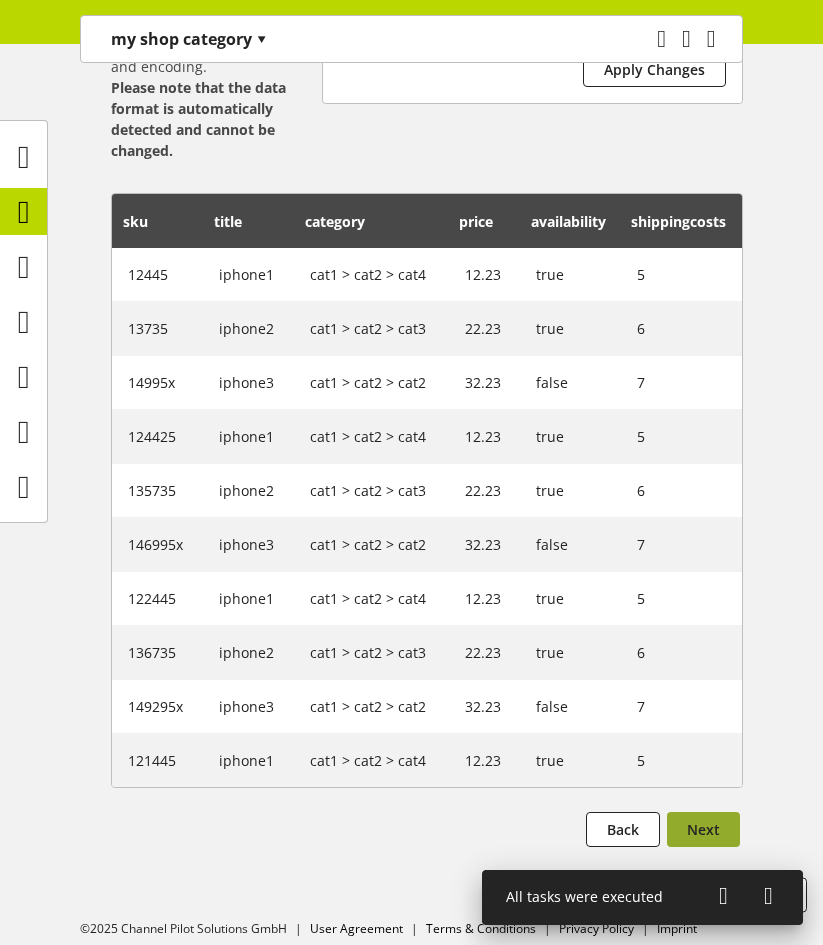 scroll, scrollTop: 469, scrollLeft: 0, axis: vertical 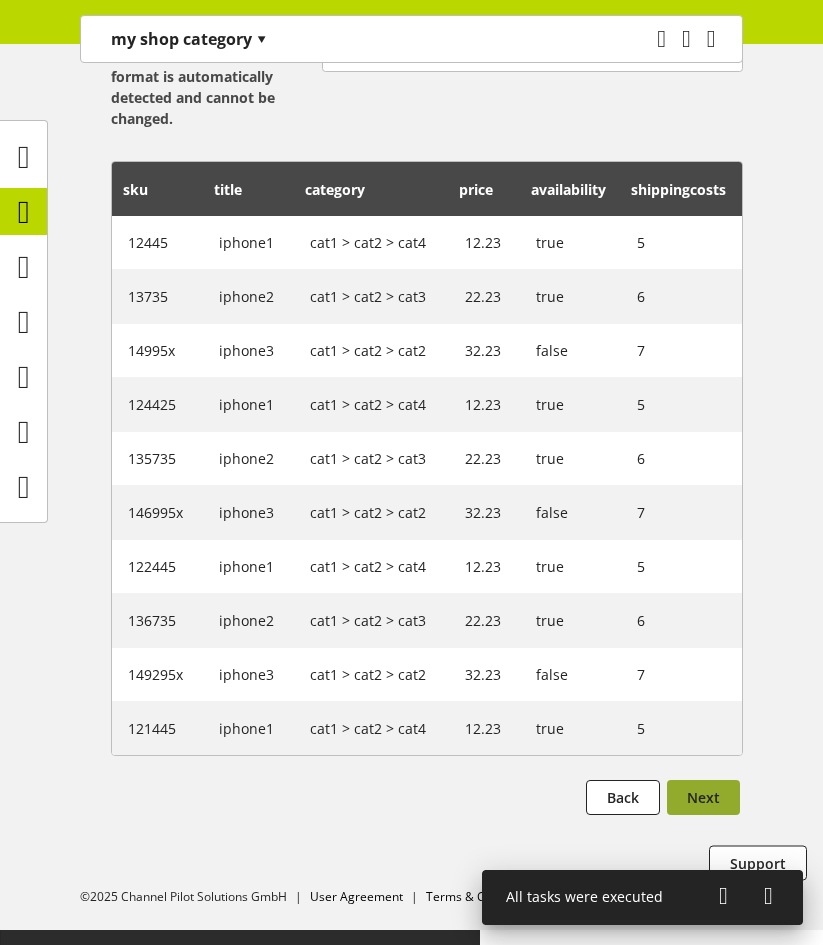 click on "Next" at bounding box center [703, 797] 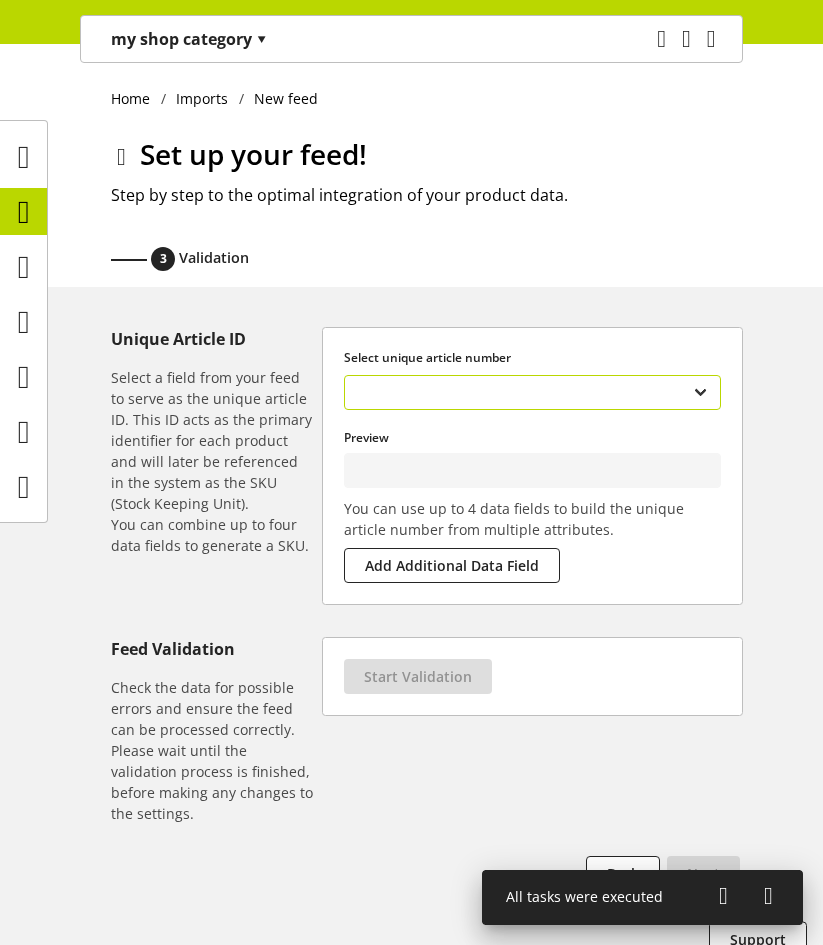 click on "**********" at bounding box center [532, 392] 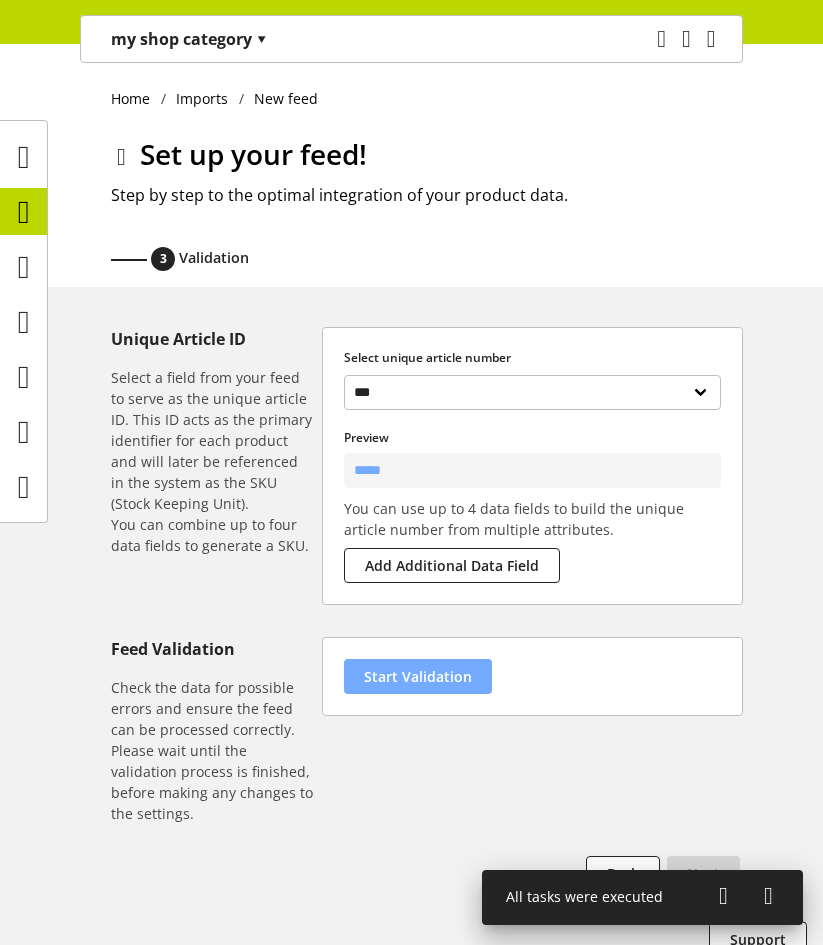 click on "Start Validation" at bounding box center [418, 676] 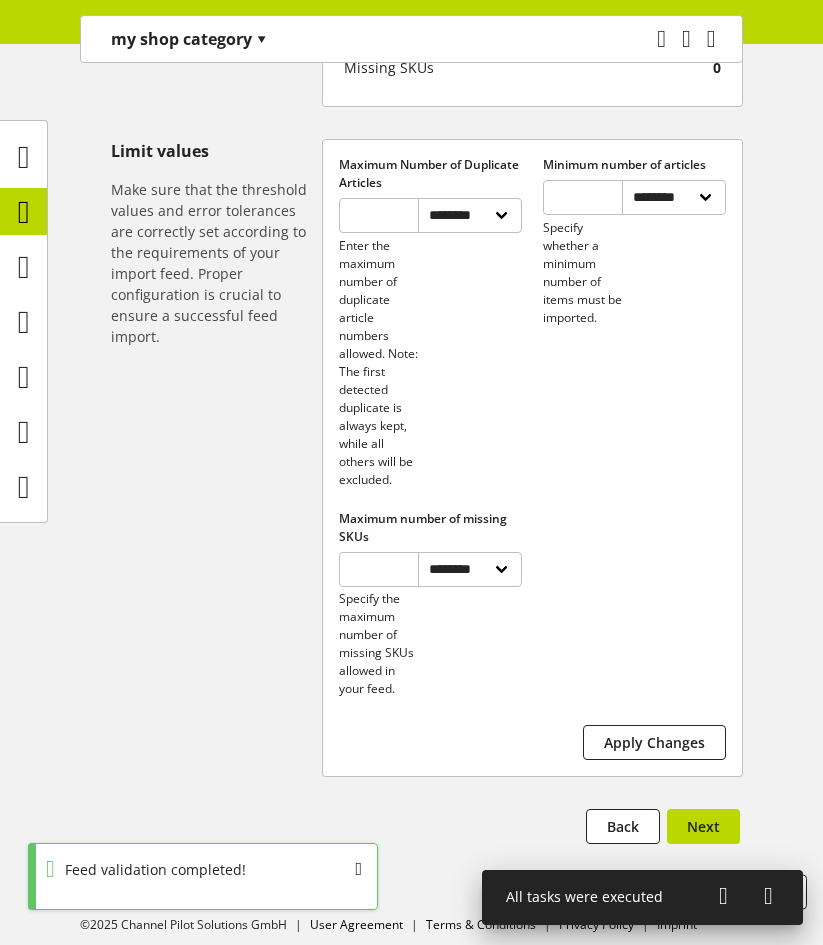 scroll, scrollTop: 868, scrollLeft: 0, axis: vertical 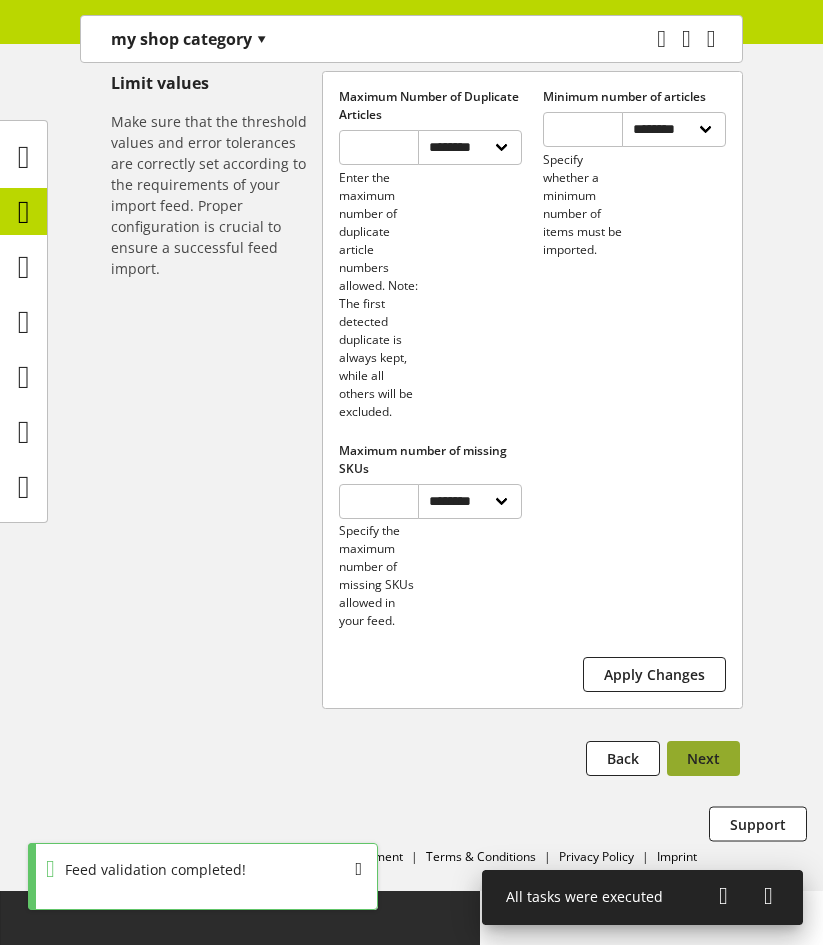 click on "Next" at bounding box center (703, 758) 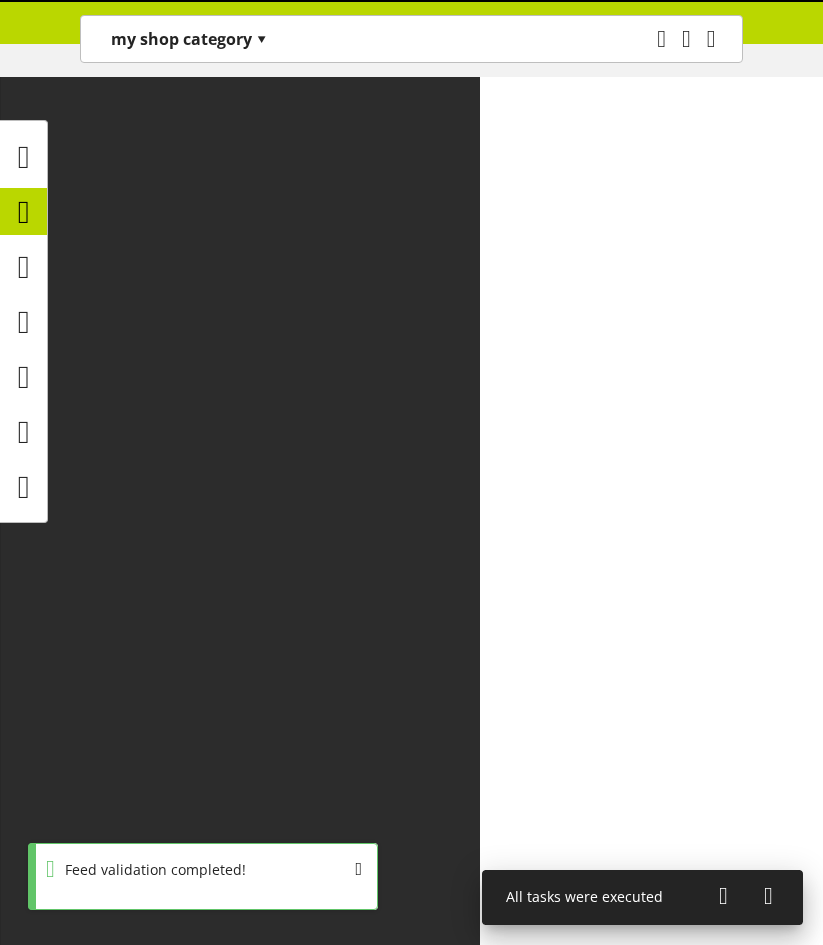 scroll, scrollTop: 0, scrollLeft: 0, axis: both 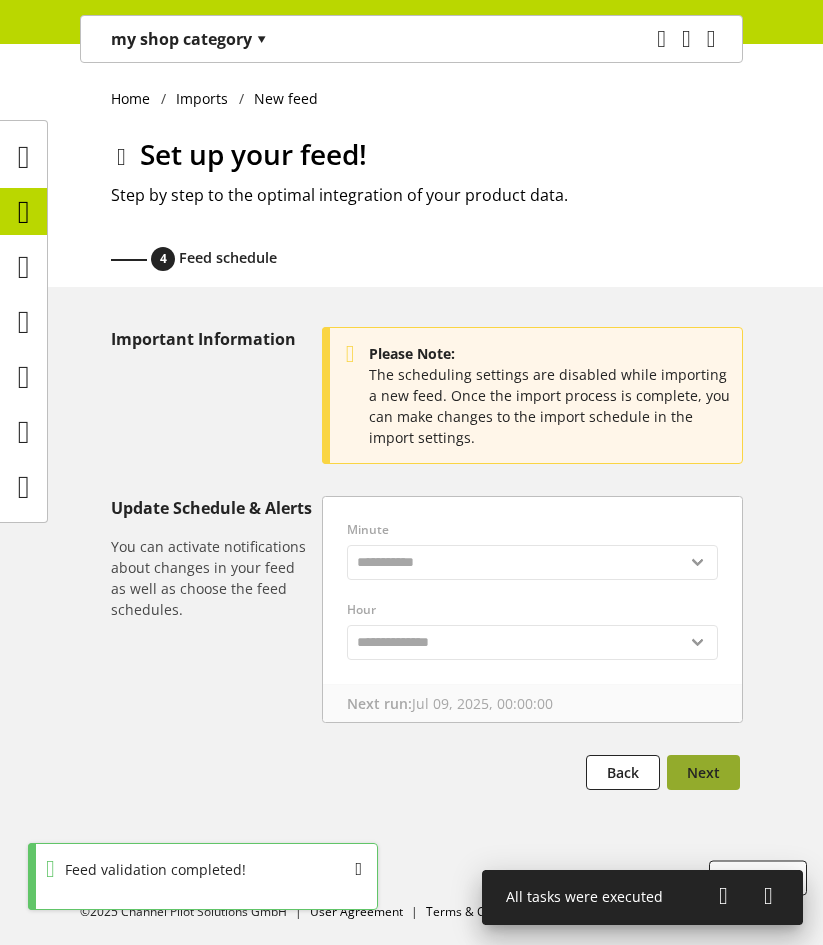 click on "Next" at bounding box center [703, 772] 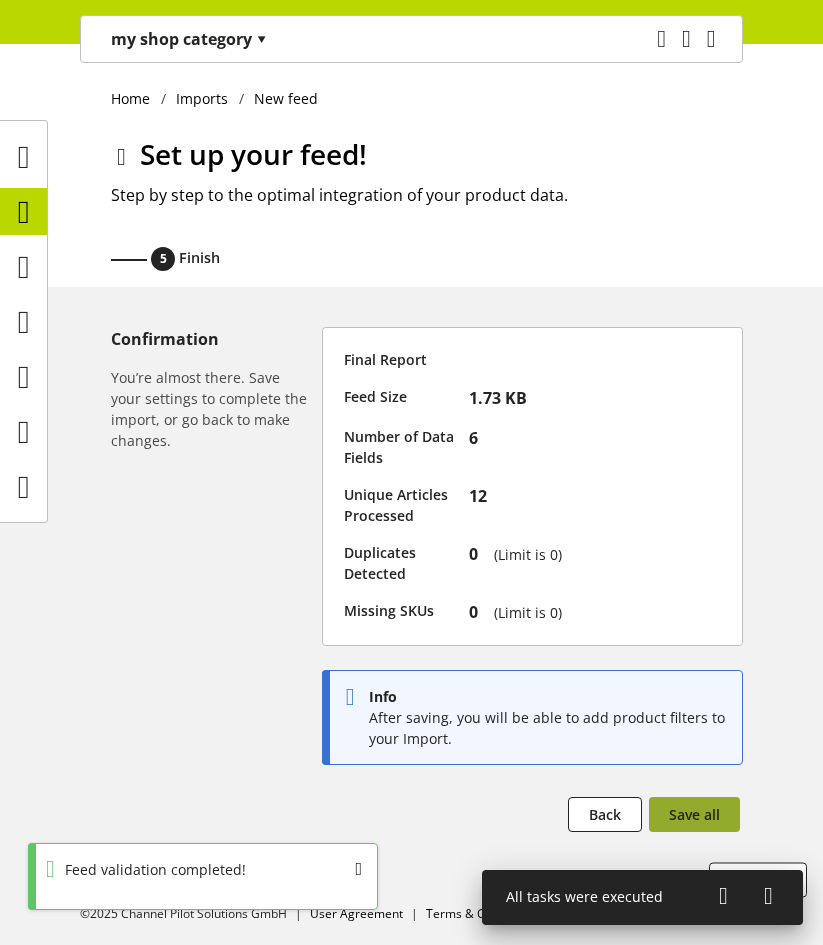 click on "Save all" at bounding box center [694, 814] 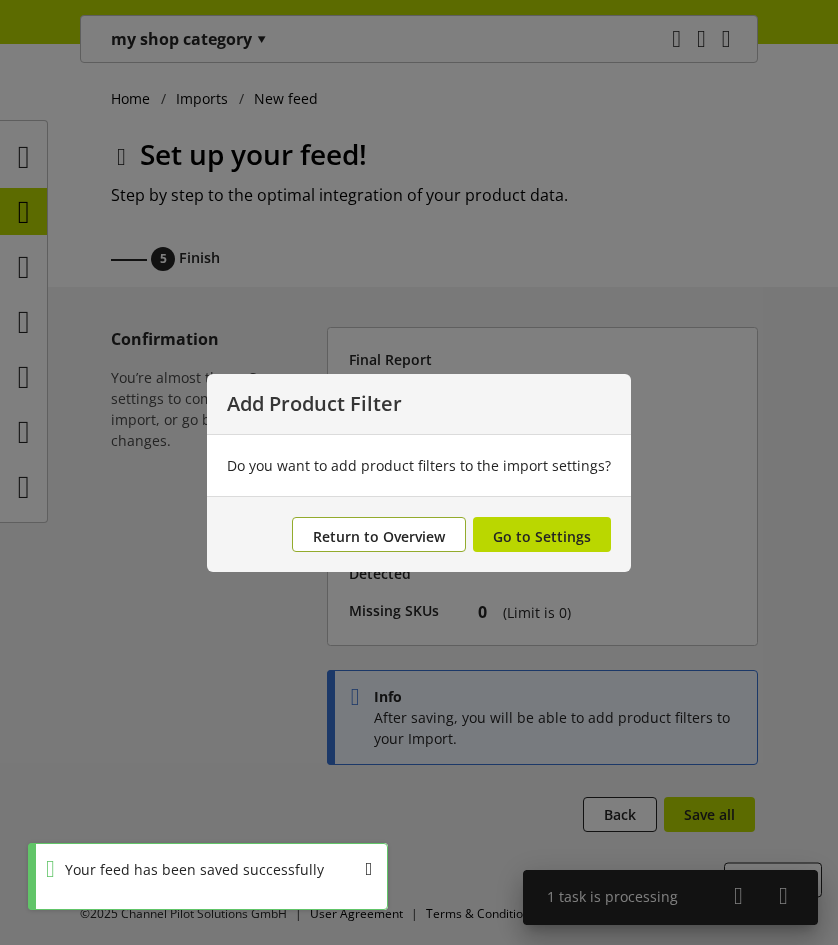 click on "Return to Overview" at bounding box center [379, 534] 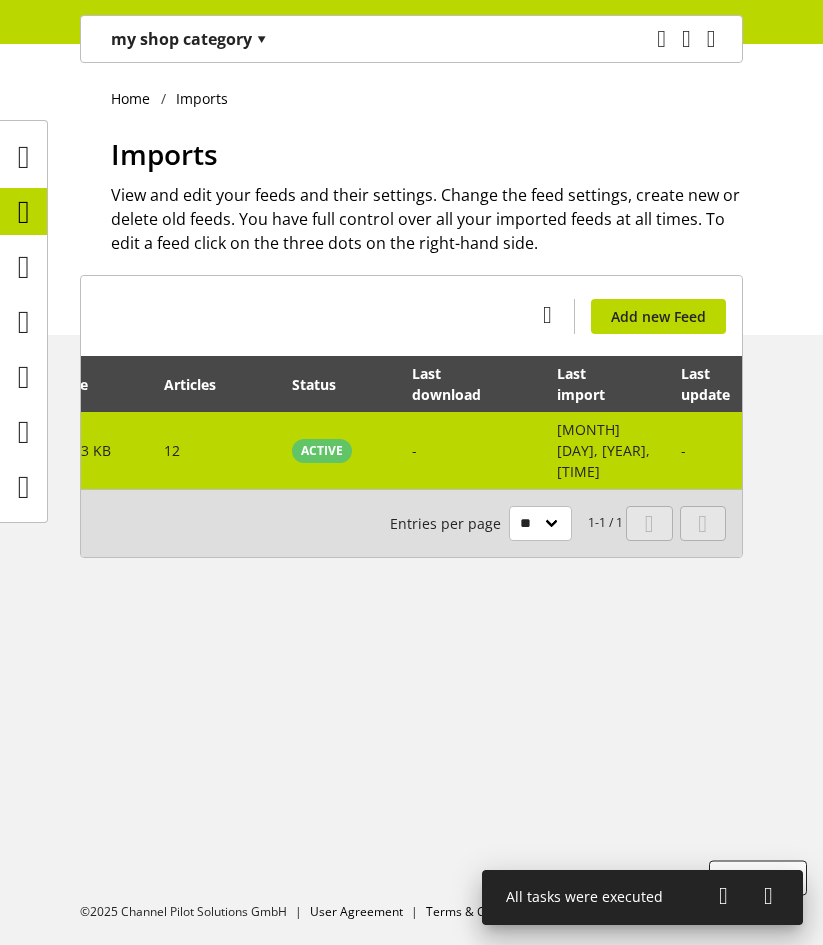 scroll, scrollTop: 0, scrollLeft: 399, axis: horizontal 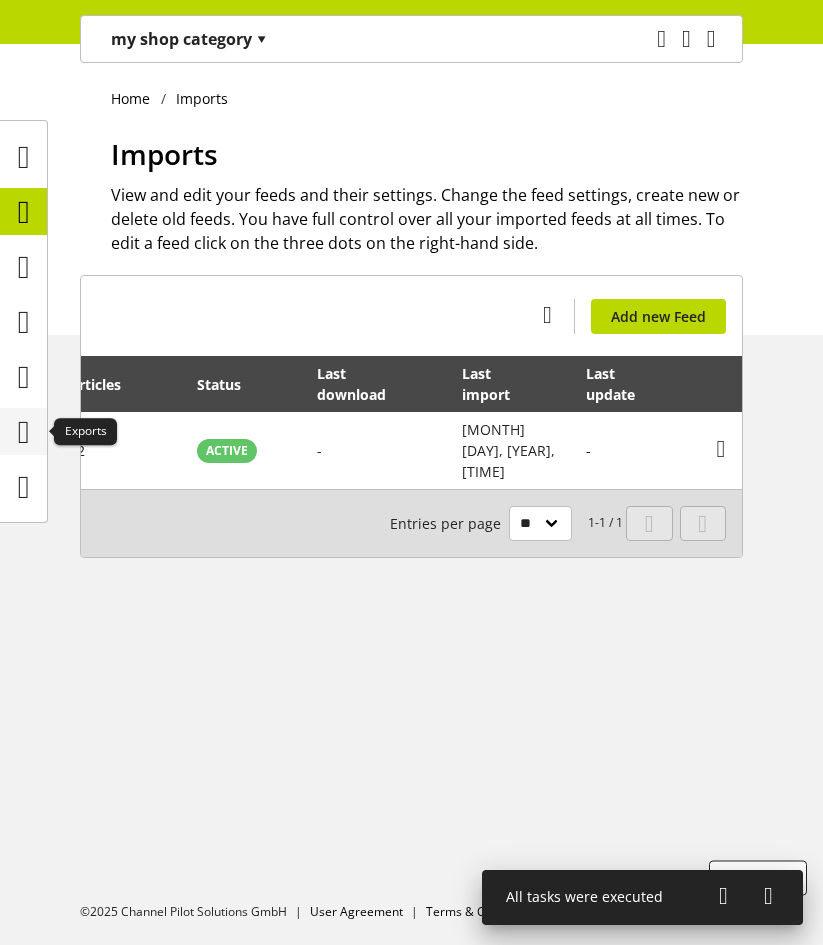 click at bounding box center (24, 432) 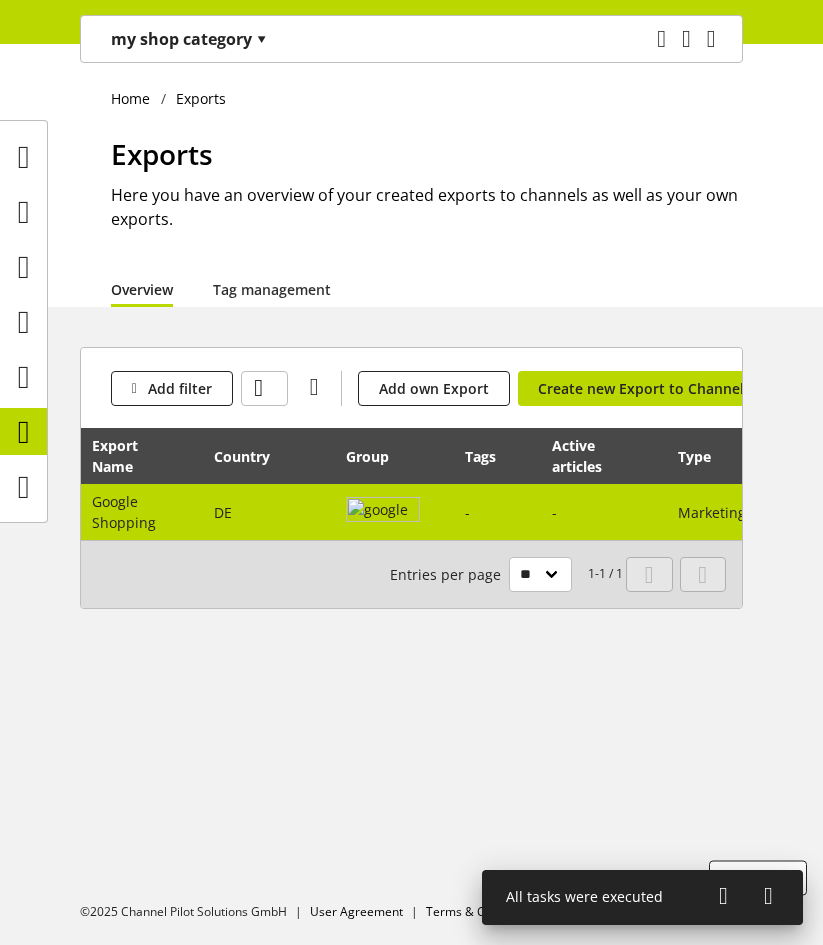 click at bounding box center (383, 512) 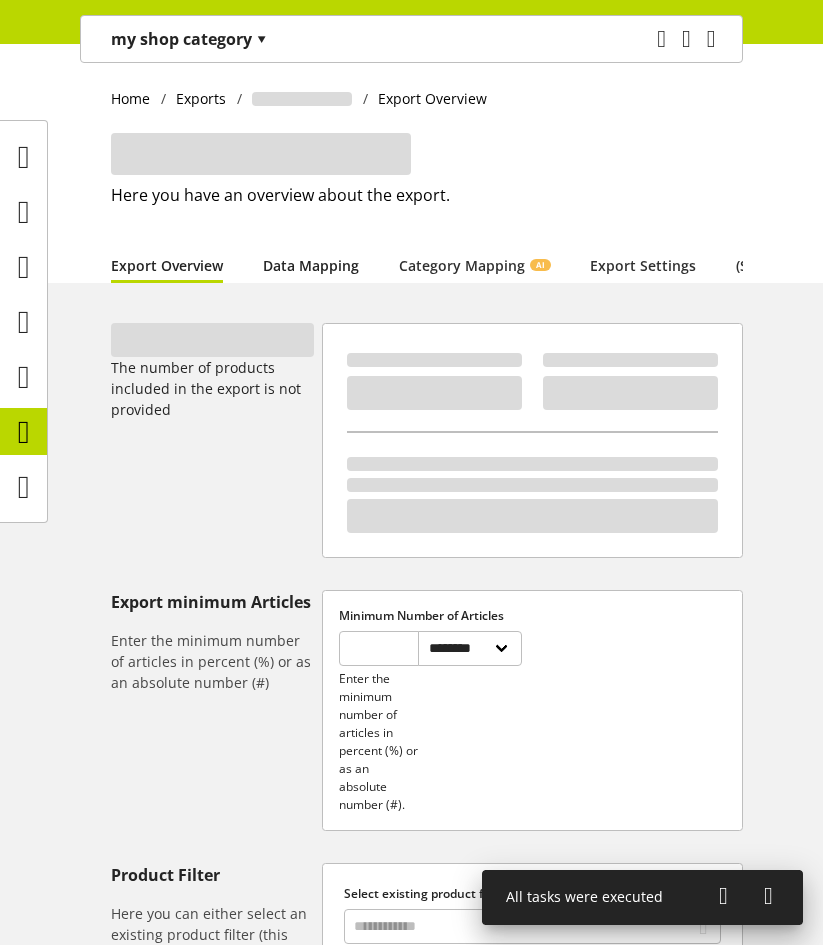 click on "Data Mapping" at bounding box center [311, 265] 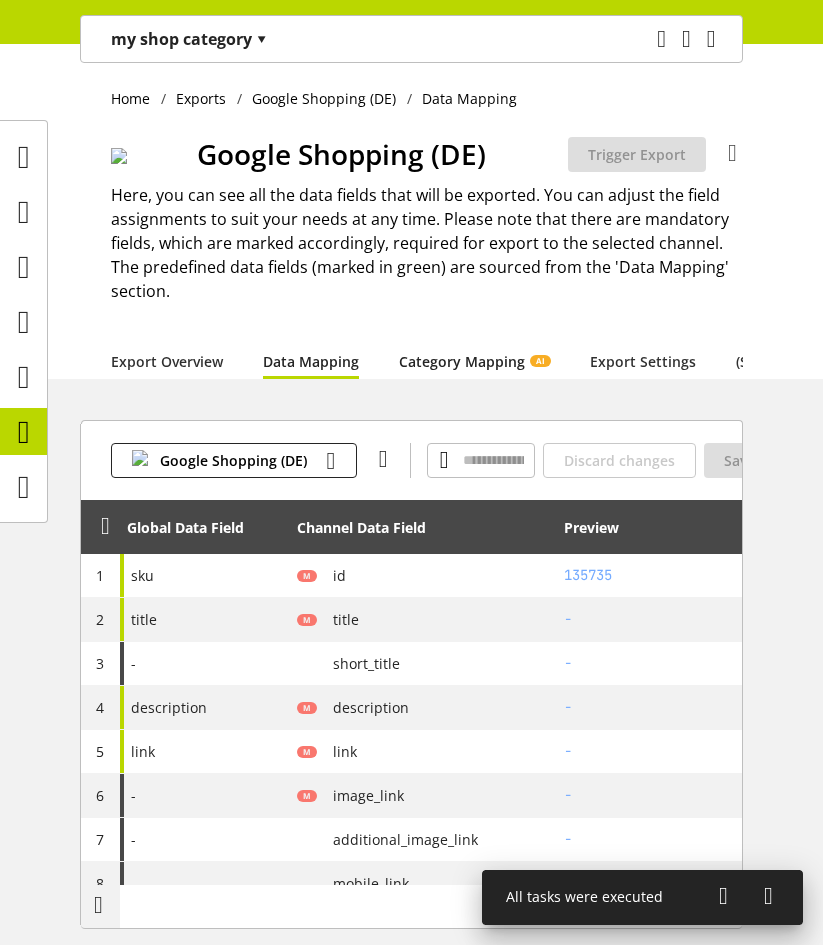 click on "Category Mapping AI" at bounding box center (474, 361) 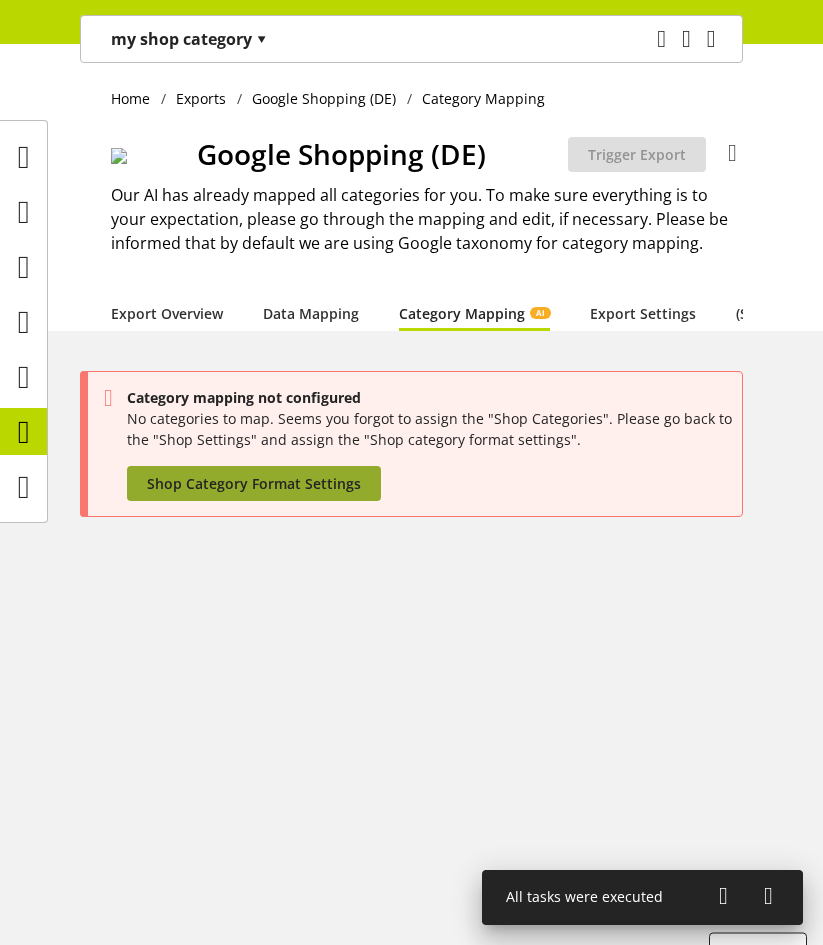 click on "Shop Category Format Settings" at bounding box center (254, 483) 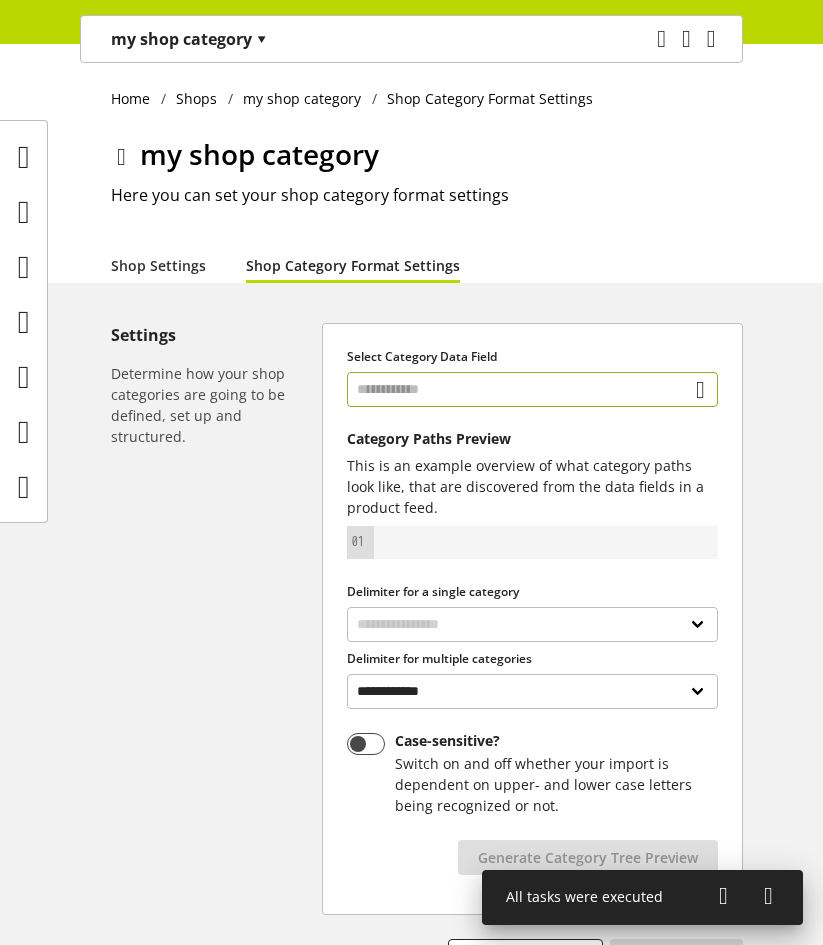 click at bounding box center (532, 389) 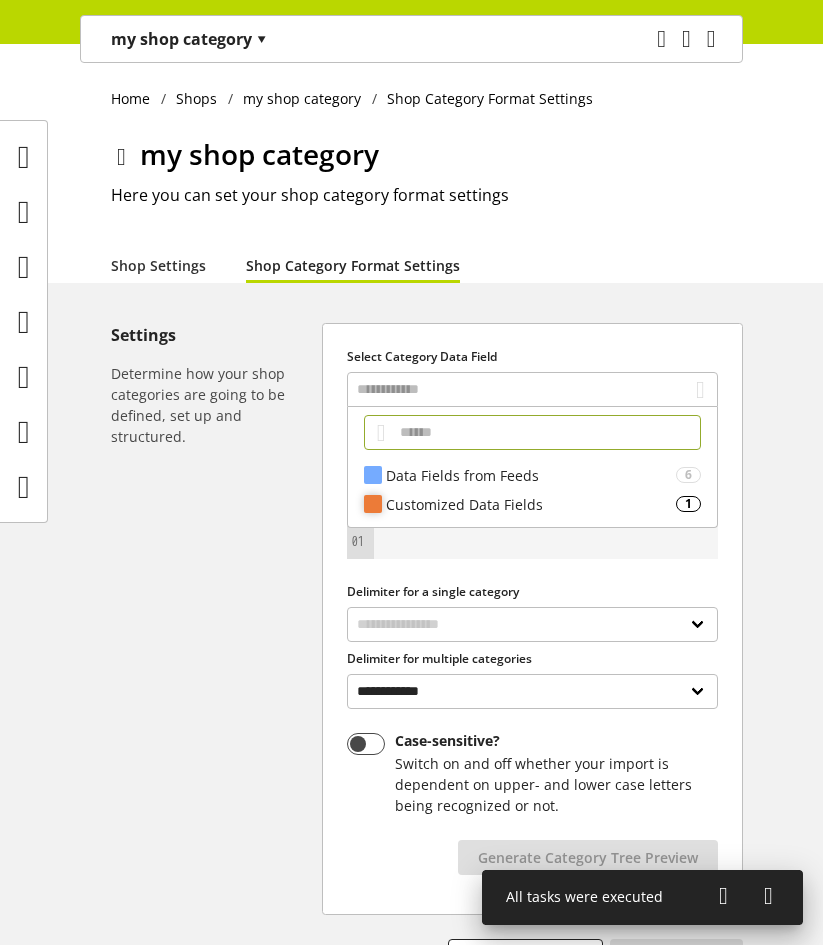 click on "Customized Data Fields 1" at bounding box center [532, 475] 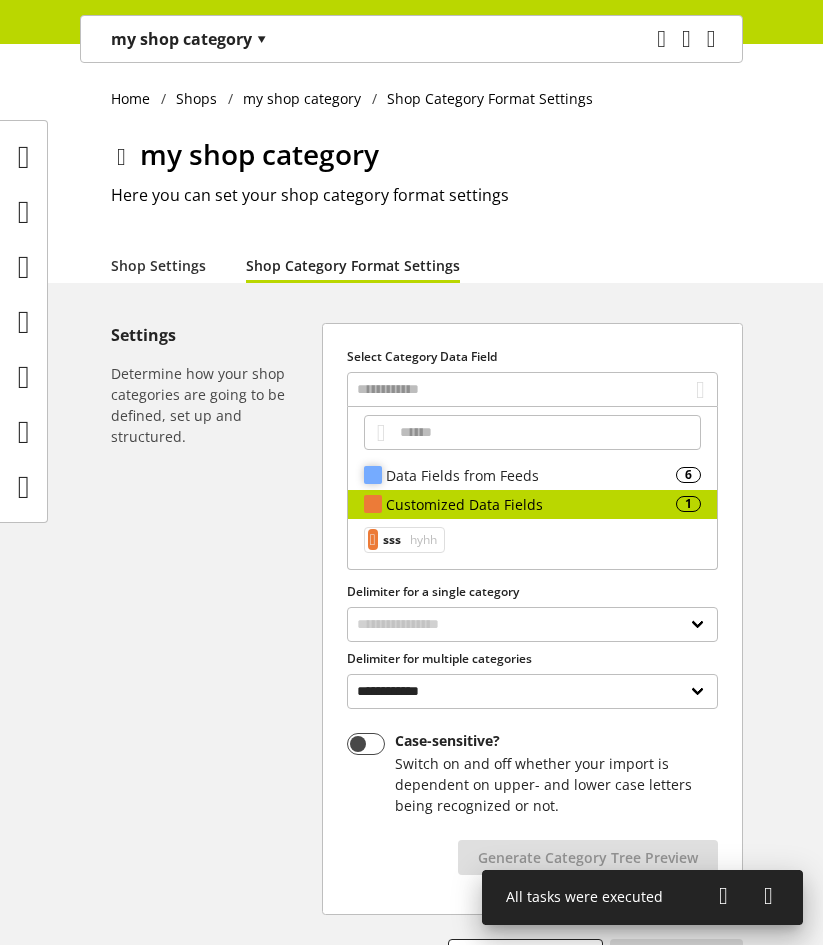 click on "Data Fields from Feeds" at bounding box center (531, 475) 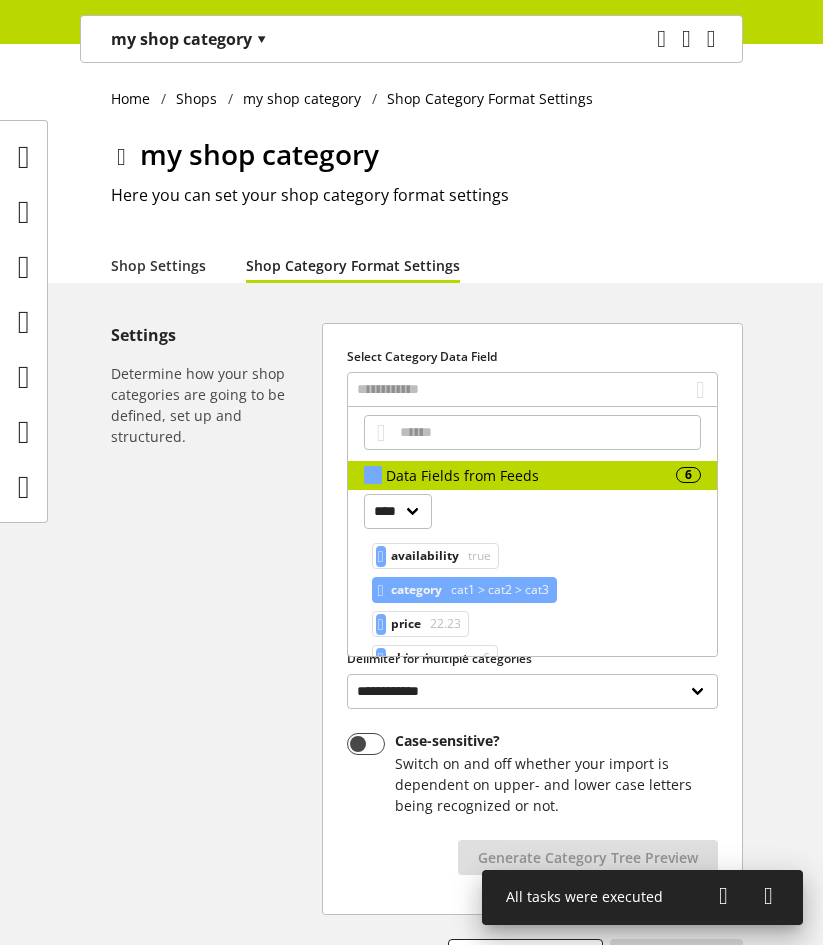 click on "category" at bounding box center (425, 556) 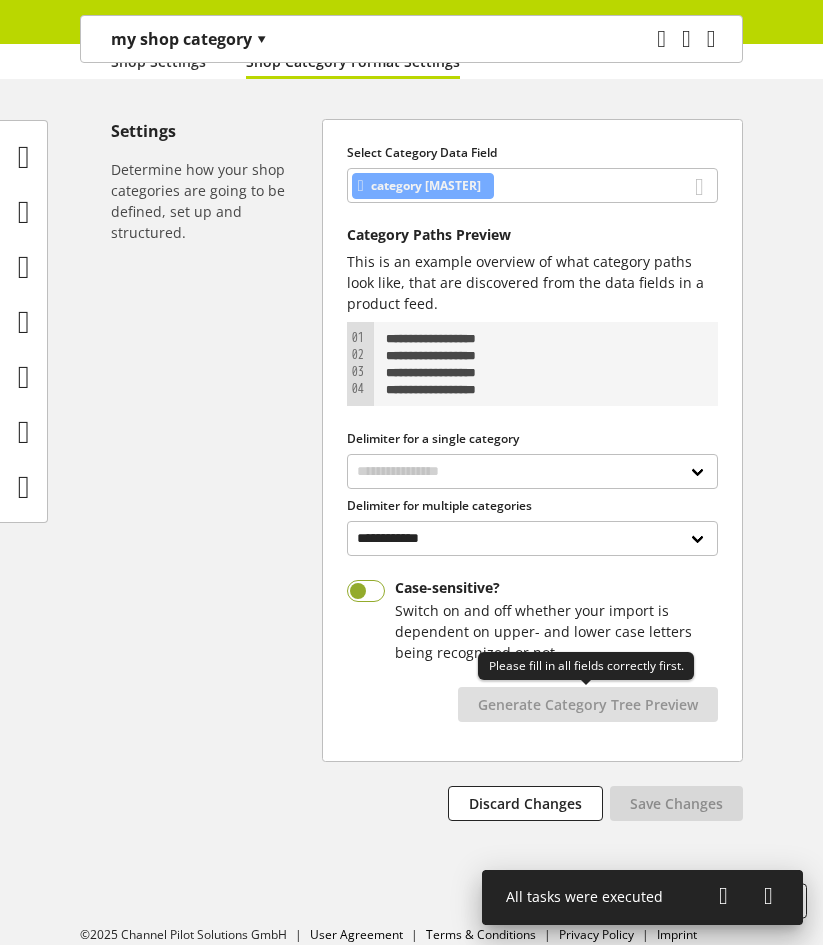 scroll, scrollTop: 227, scrollLeft: 0, axis: vertical 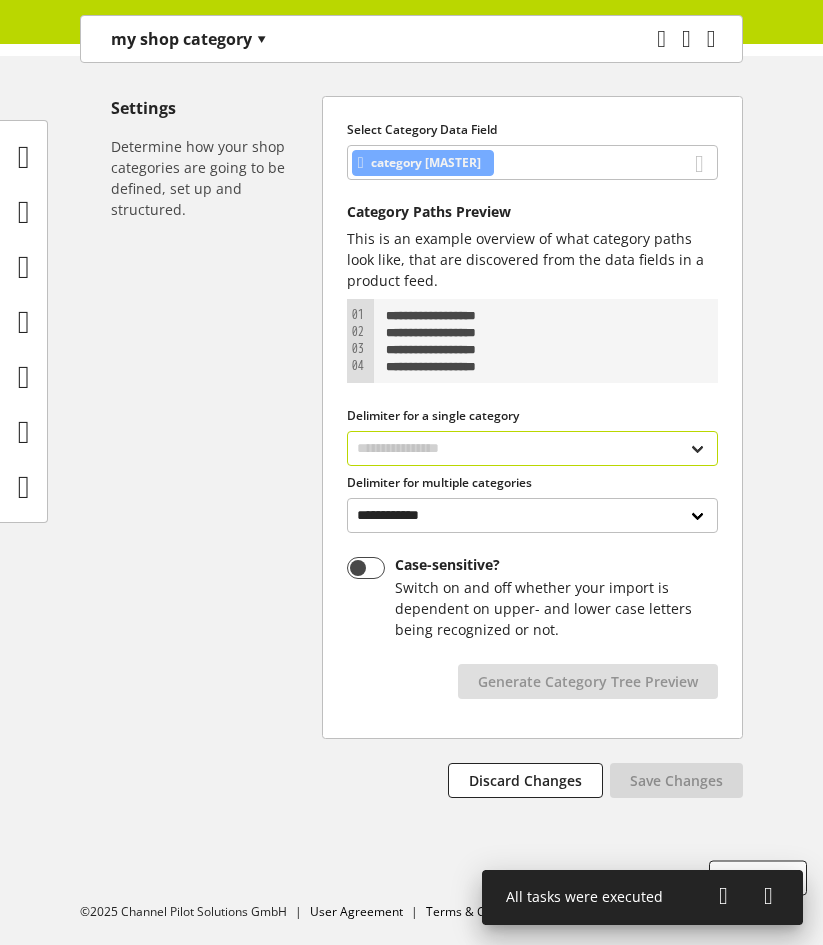 click on "**********" at bounding box center [532, 448] 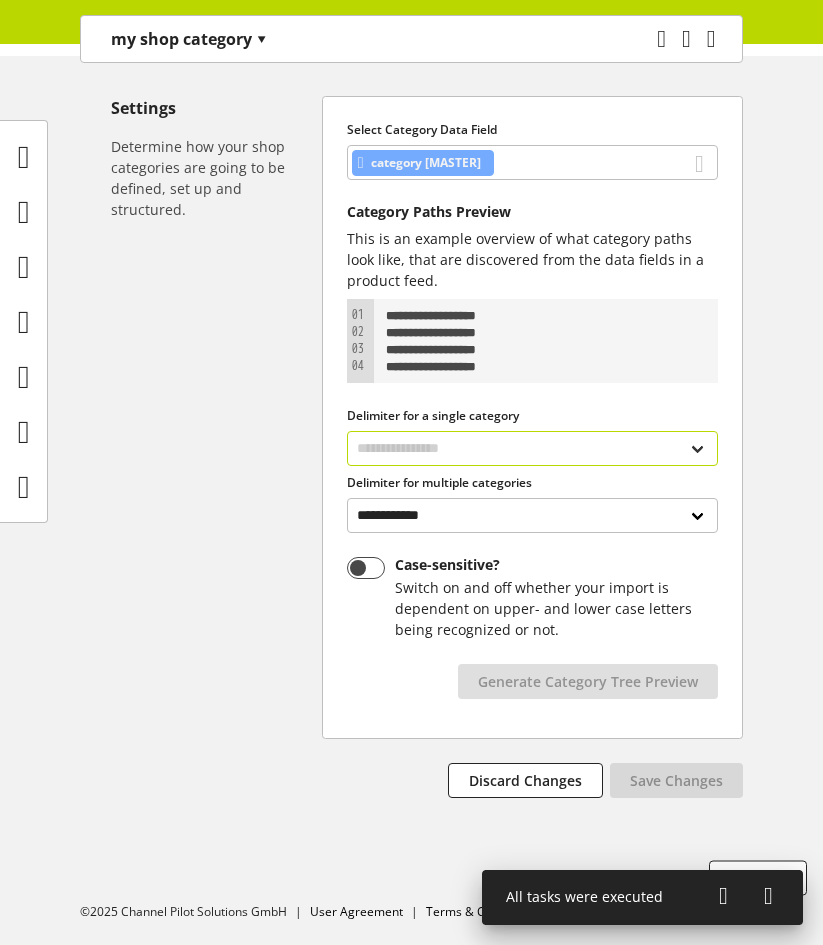 select on "*" 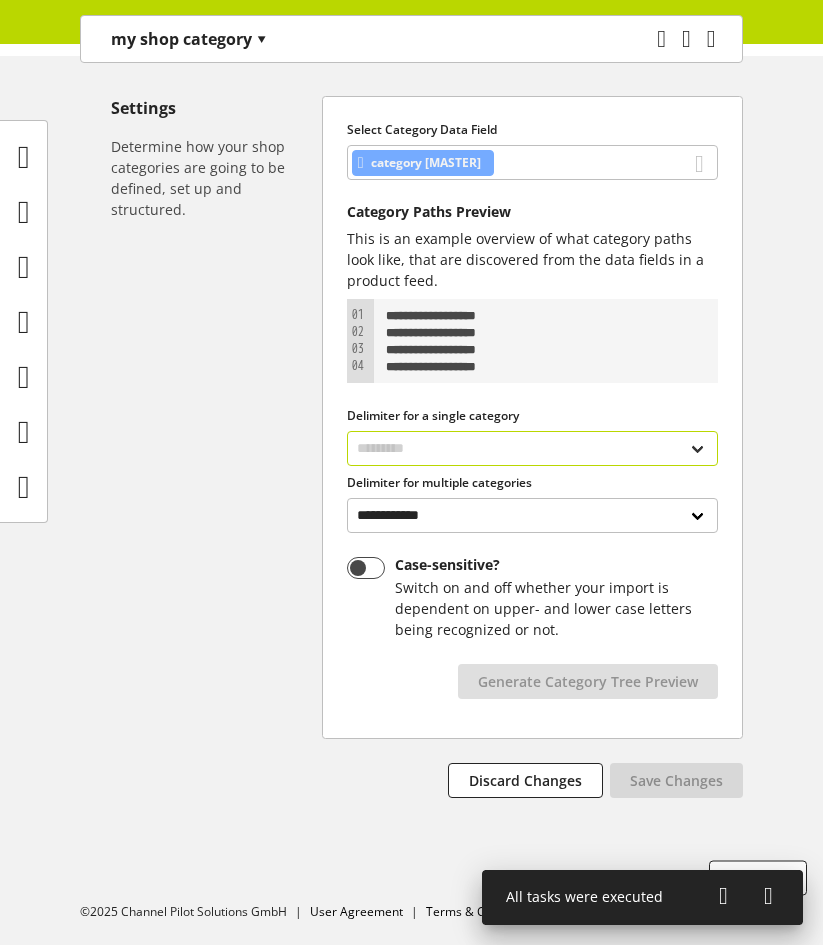 click on "**********" at bounding box center [532, 448] 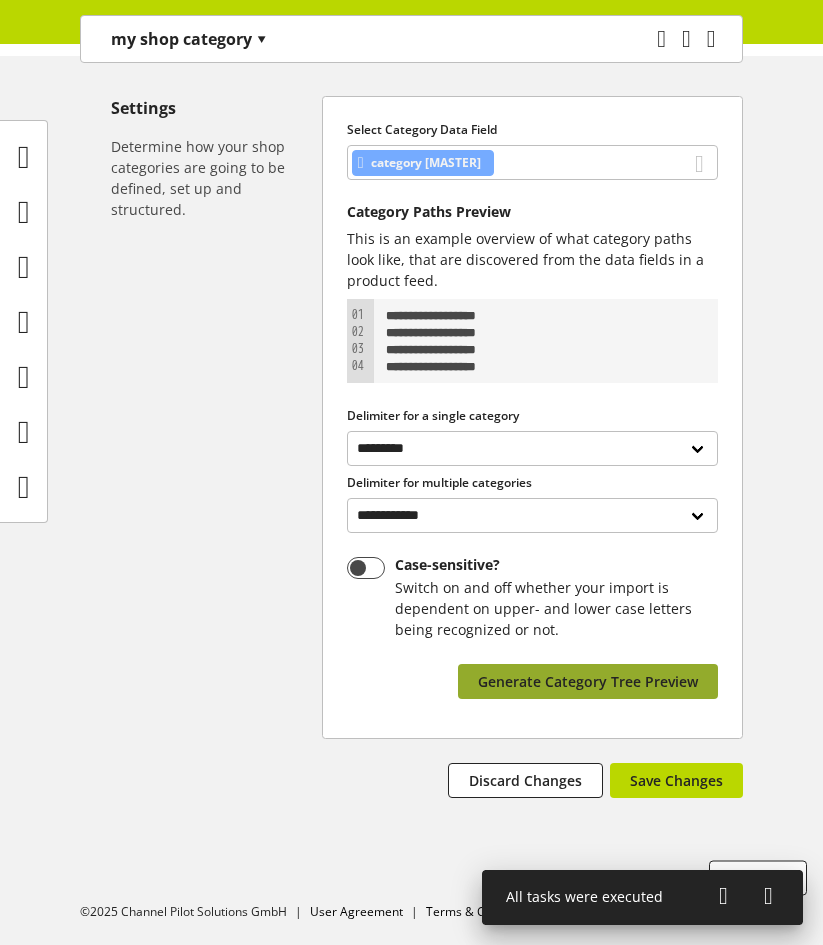 click on "Generate Category Tree Preview" at bounding box center (588, 681) 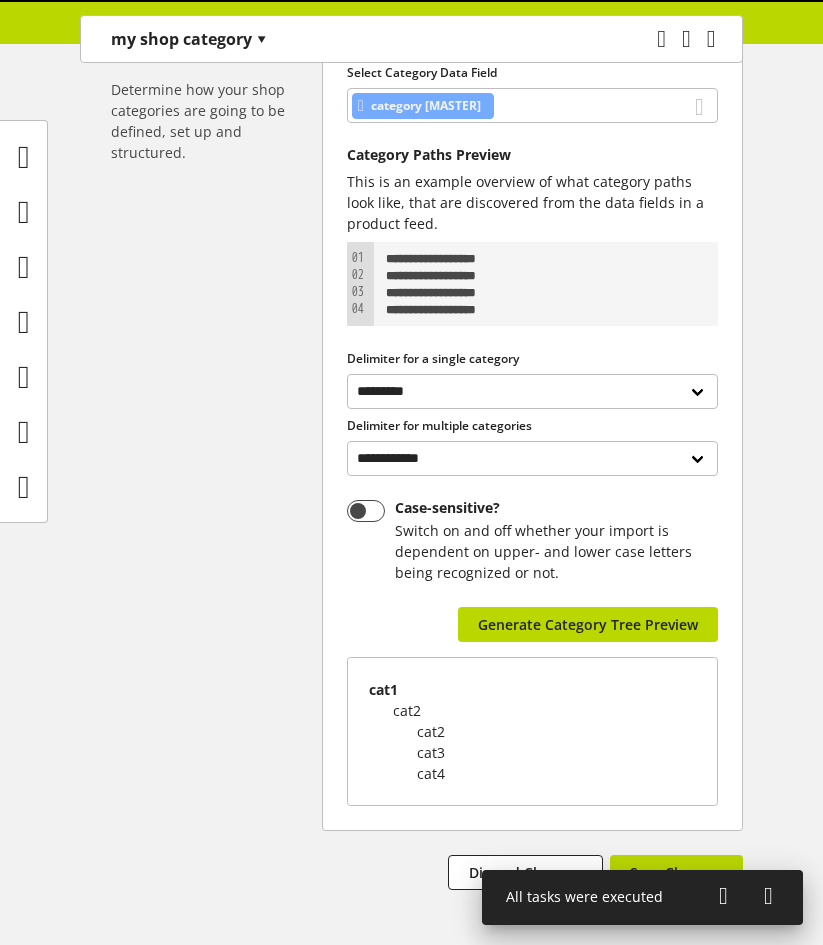 scroll, scrollTop: 376, scrollLeft: 0, axis: vertical 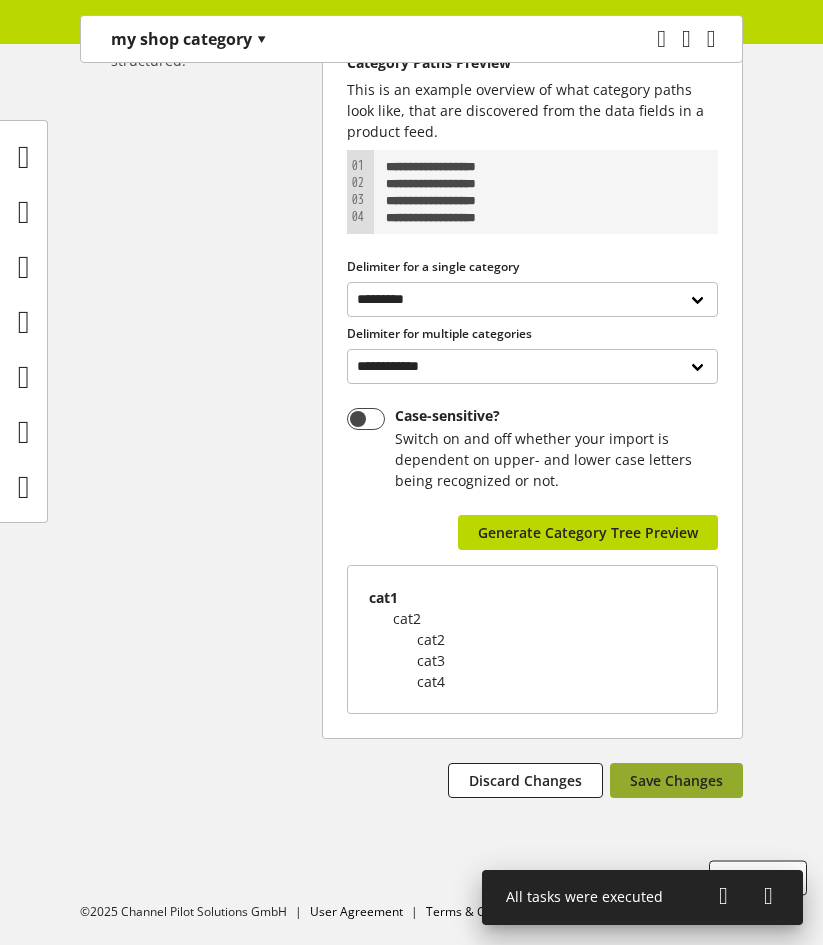 click on "Save Changes" at bounding box center [676, 780] 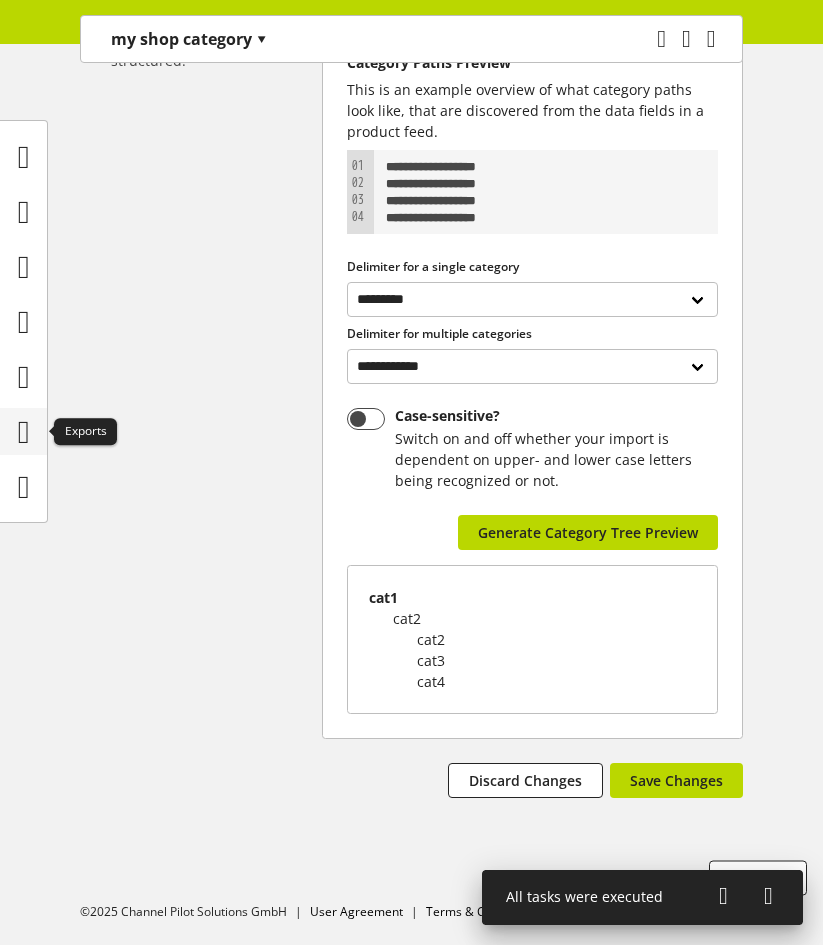 click at bounding box center (24, 432) 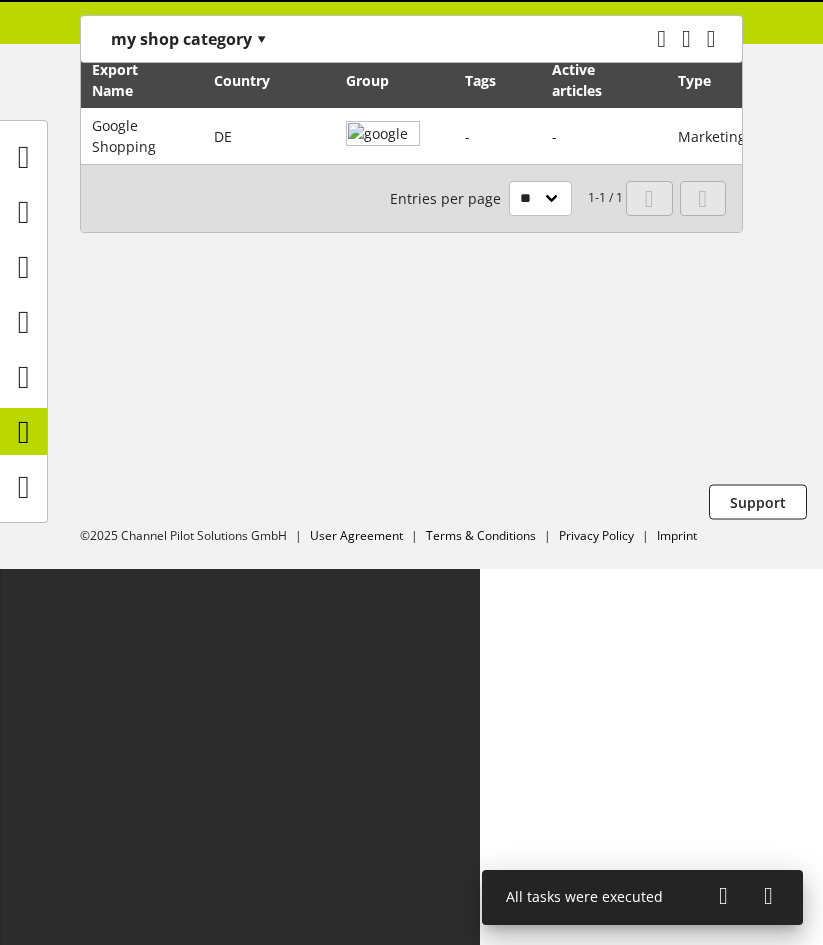 scroll, scrollTop: 0, scrollLeft: 0, axis: both 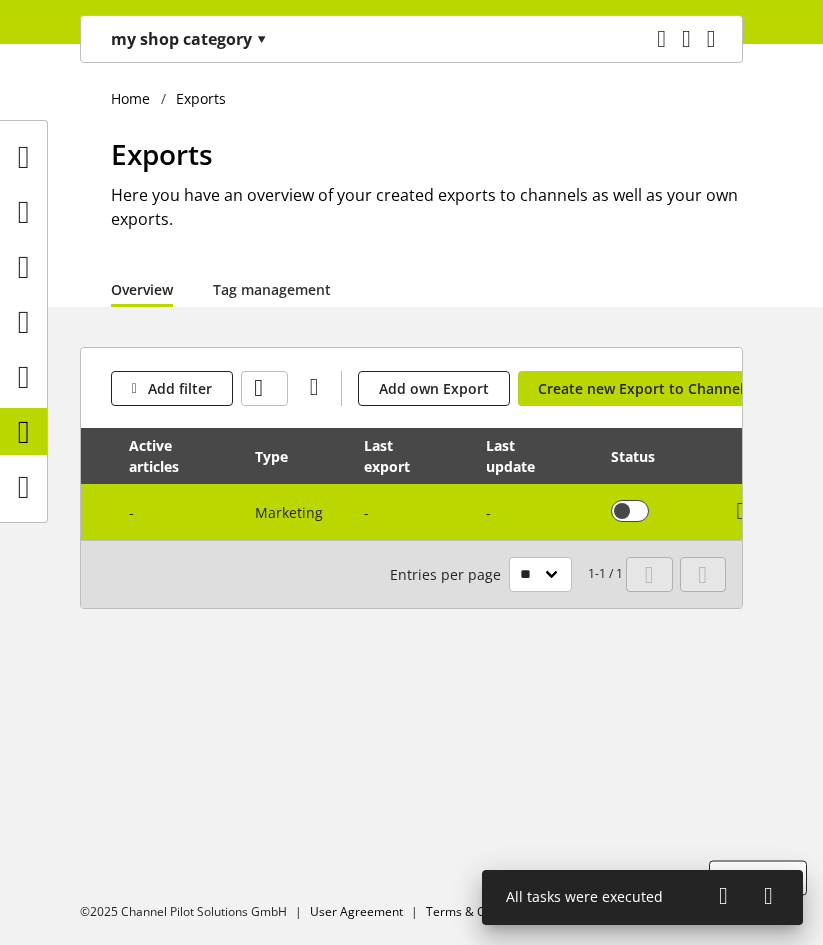 click at bounding box center [414, 512] 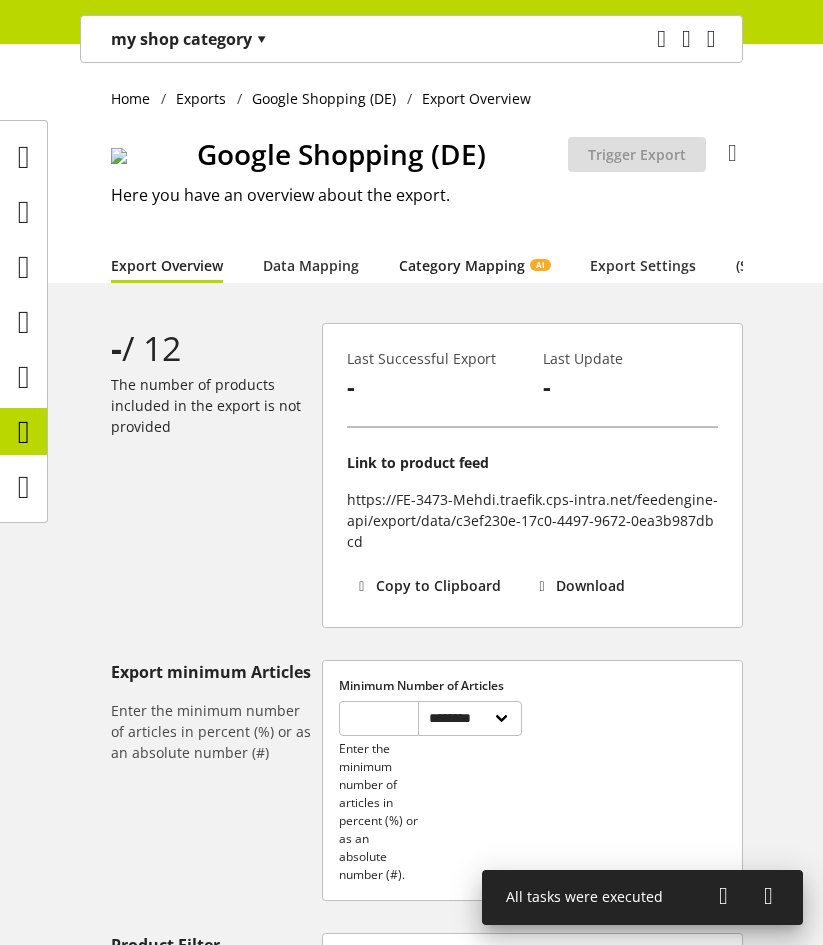 scroll, scrollTop: 0, scrollLeft: 1, axis: horizontal 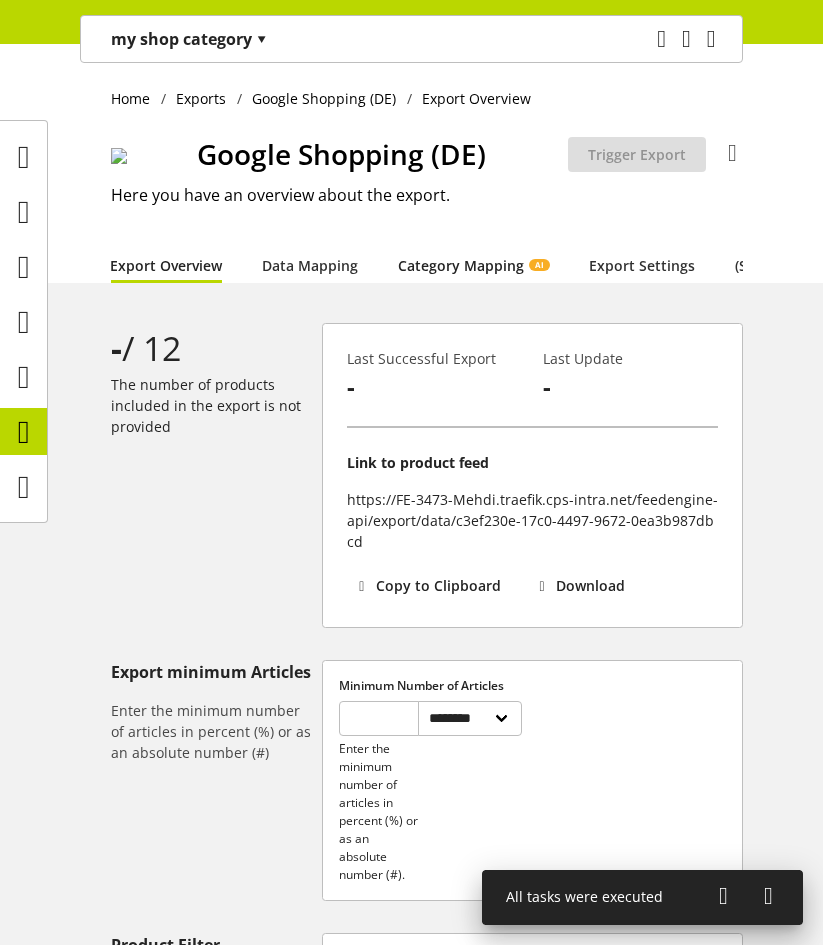 click on "Category Mapping AI" at bounding box center (473, 265) 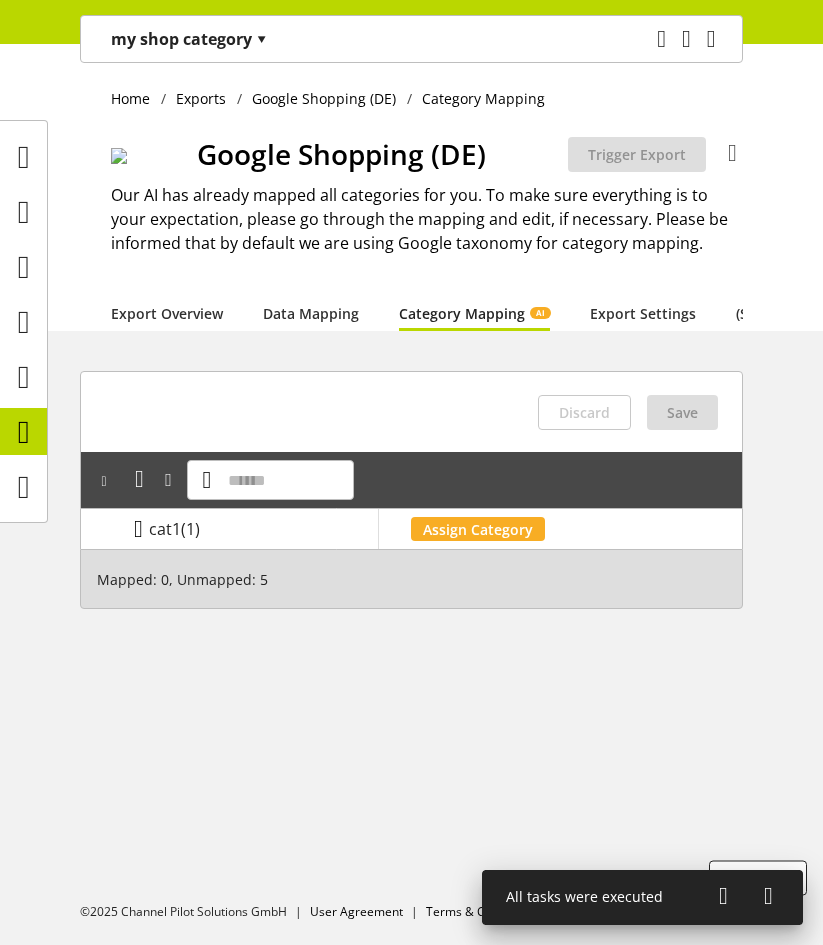 click at bounding box center (138, 529) 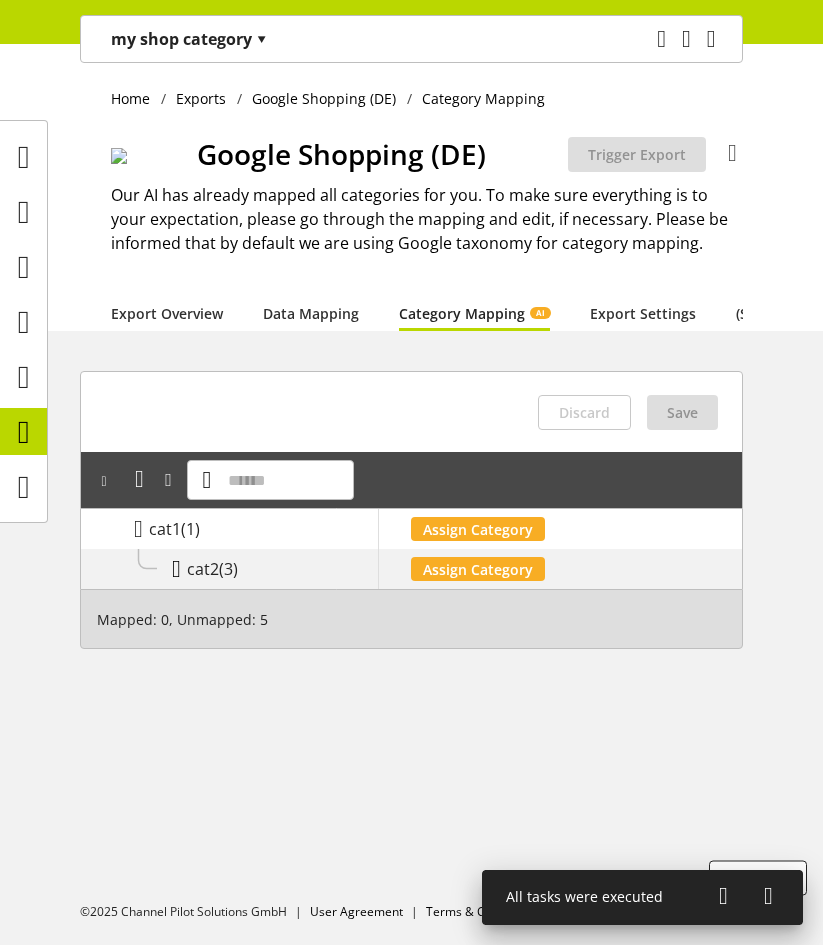 click at bounding box center [176, 569] 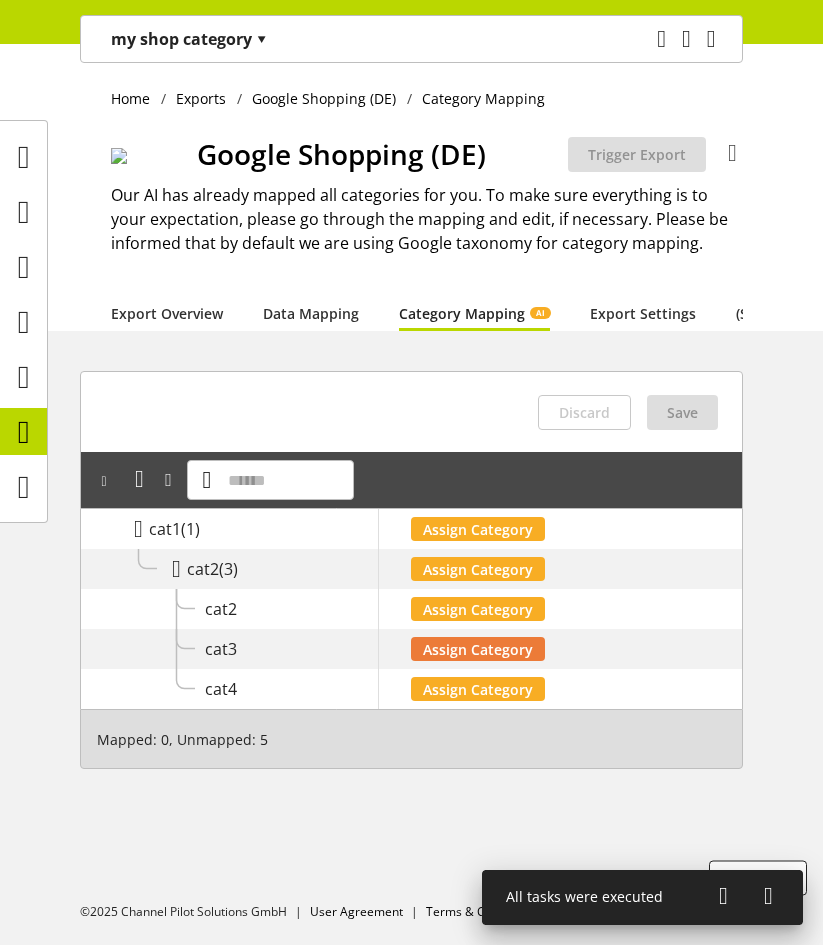 click on "Assign Category" at bounding box center [478, 529] 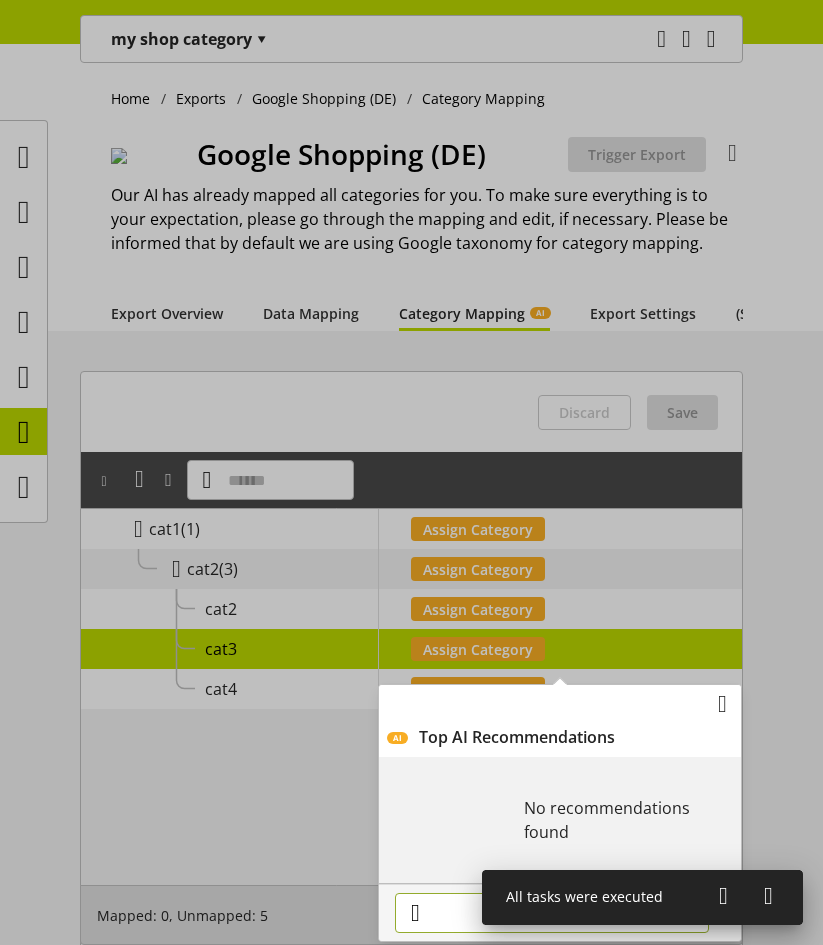 click at bounding box center (552, 913) 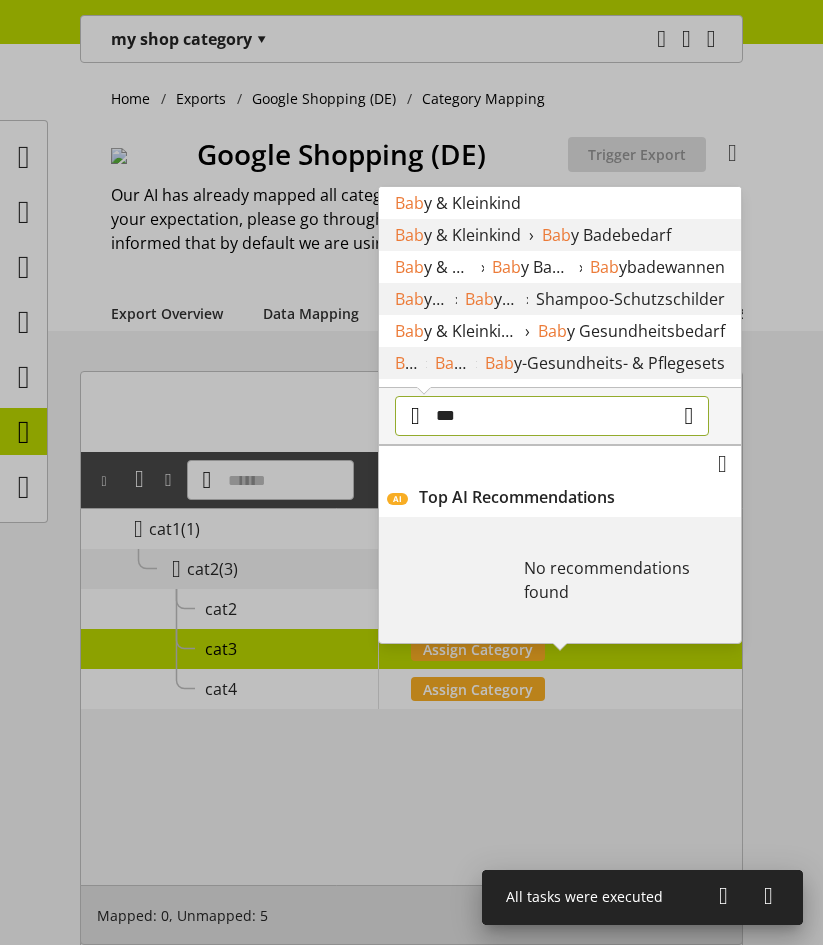 type on "***" 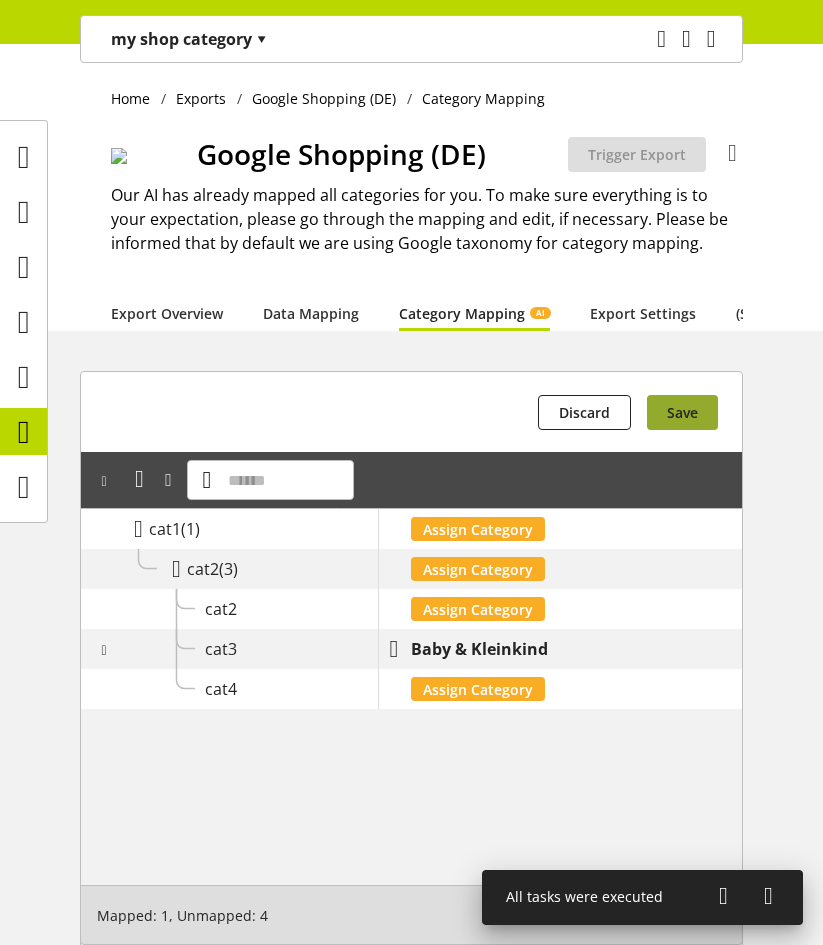 click on "Save" at bounding box center (682, 412) 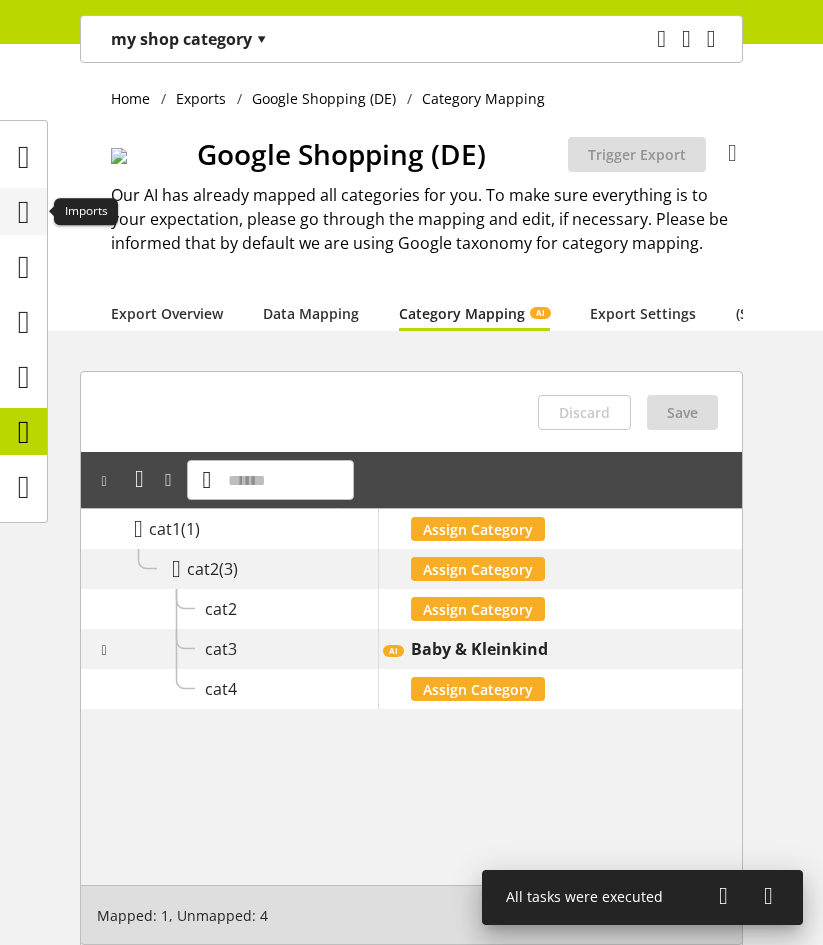 click at bounding box center (24, 212) 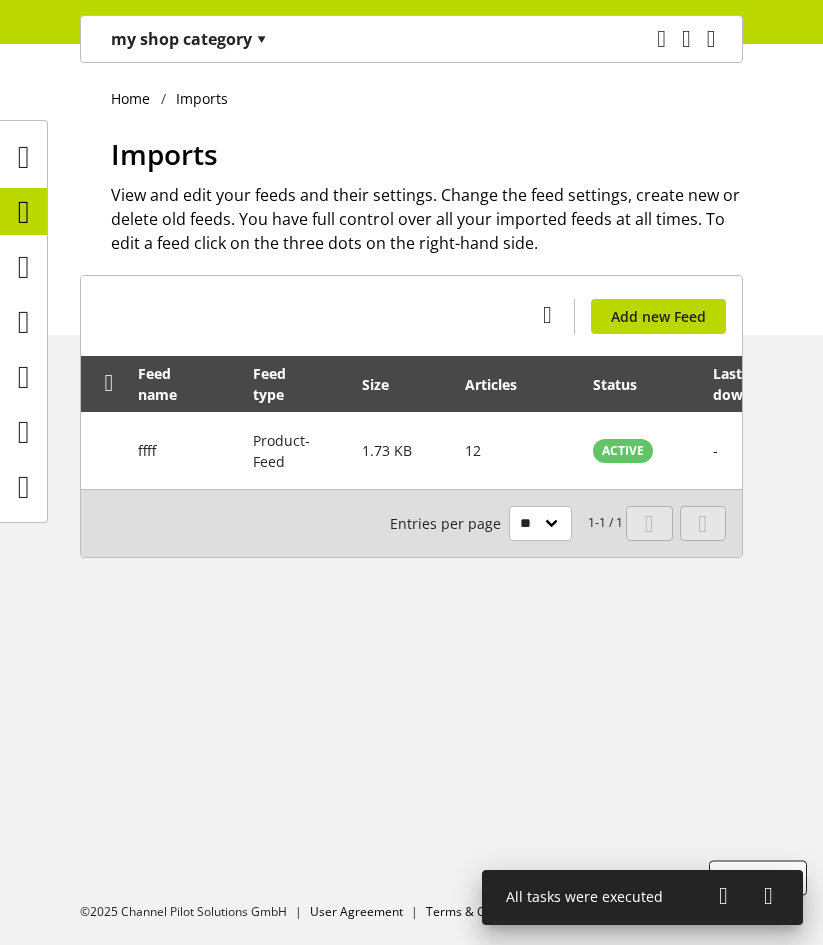 click on "my shop category ▾" at bounding box center (189, 39) 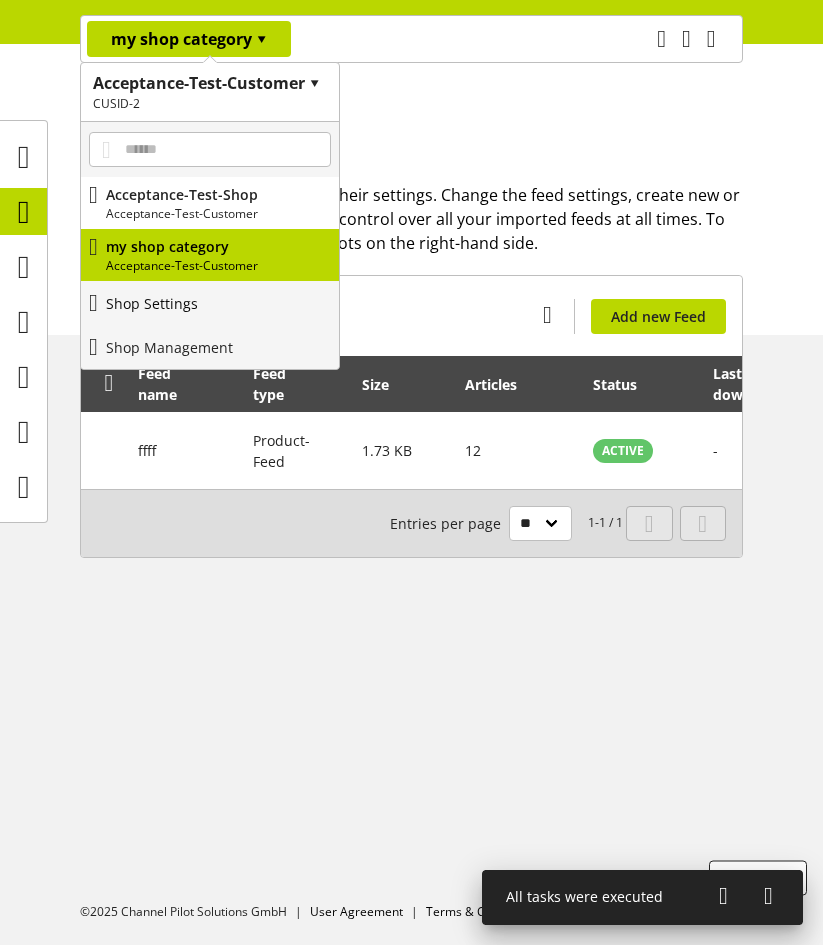click on "Shop Settings" at bounding box center [210, 303] 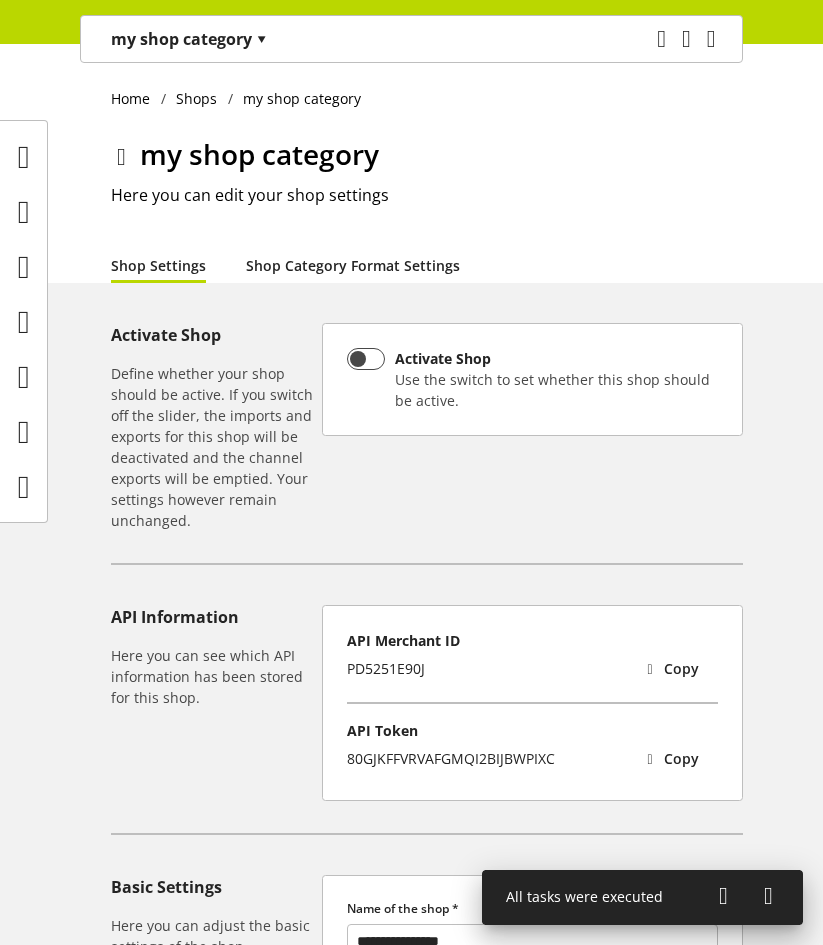 click on "Shop Category Format Settings" at bounding box center [353, 265] 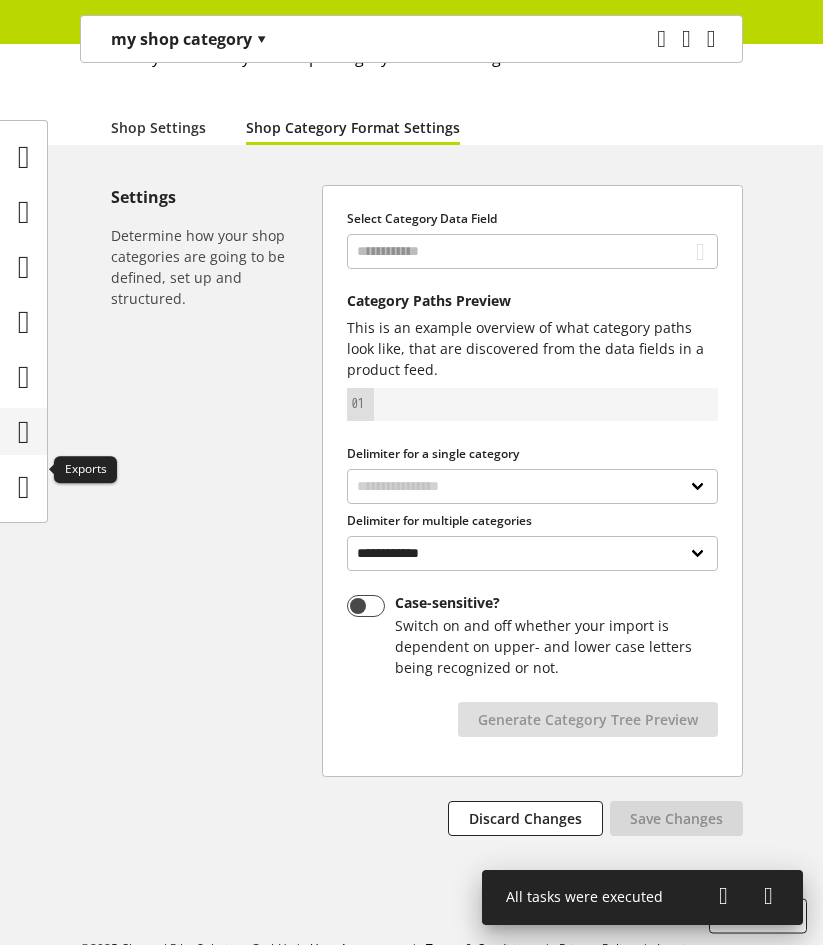 scroll, scrollTop: 176, scrollLeft: 0, axis: vertical 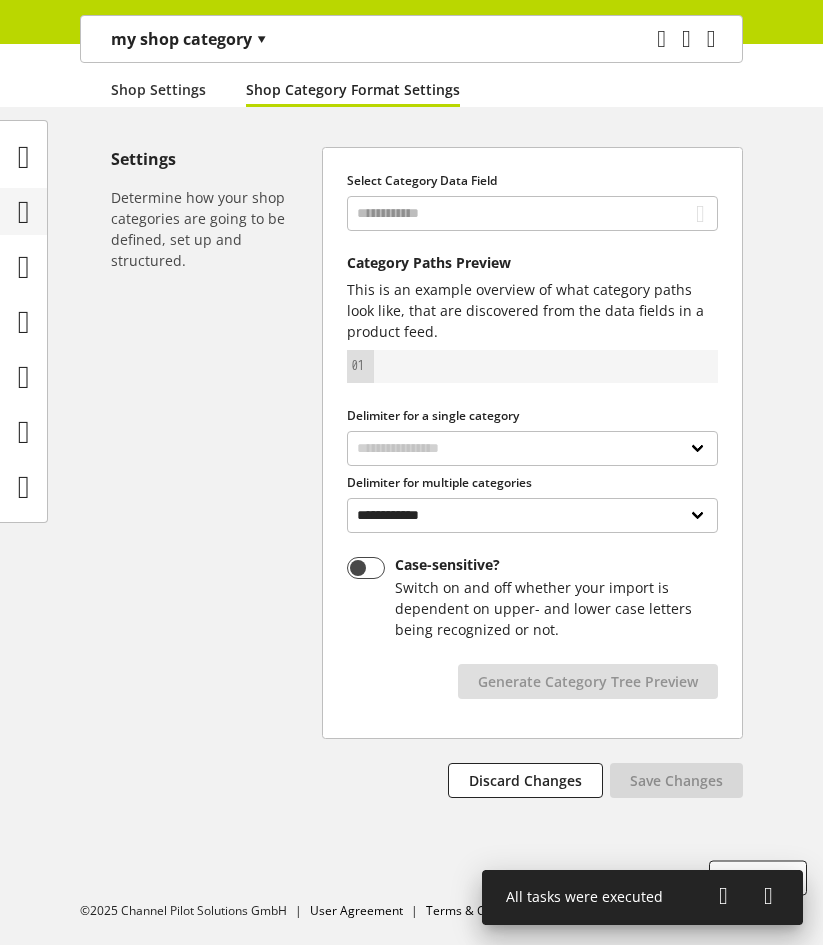 click at bounding box center (23, 211) 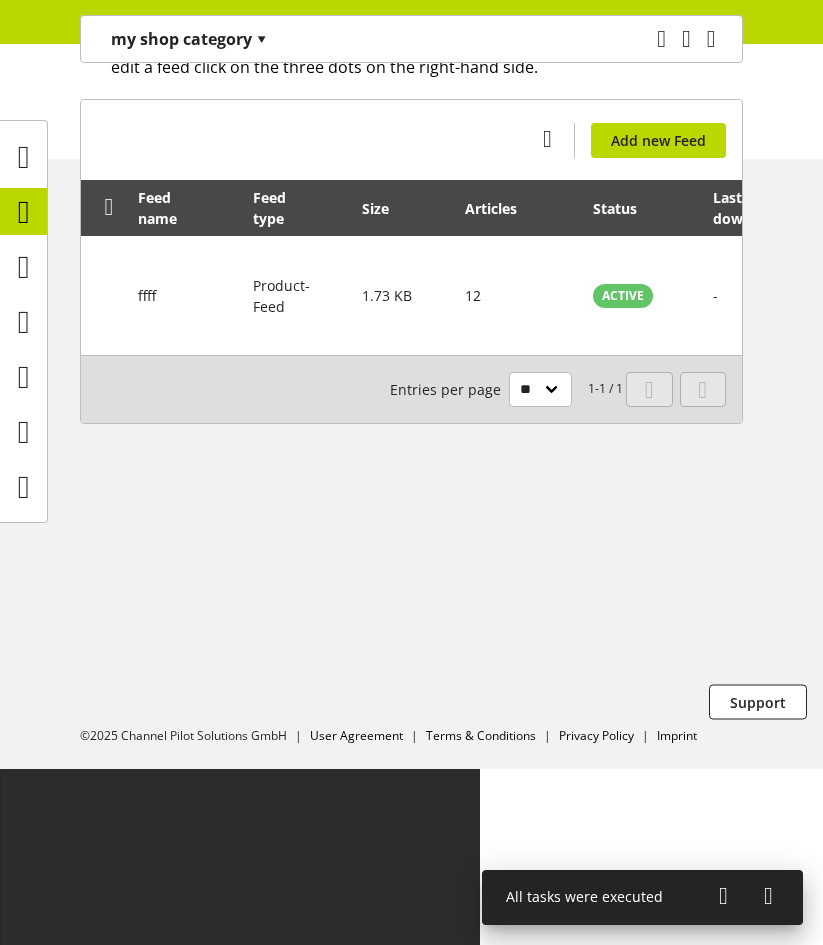 scroll, scrollTop: 0, scrollLeft: 0, axis: both 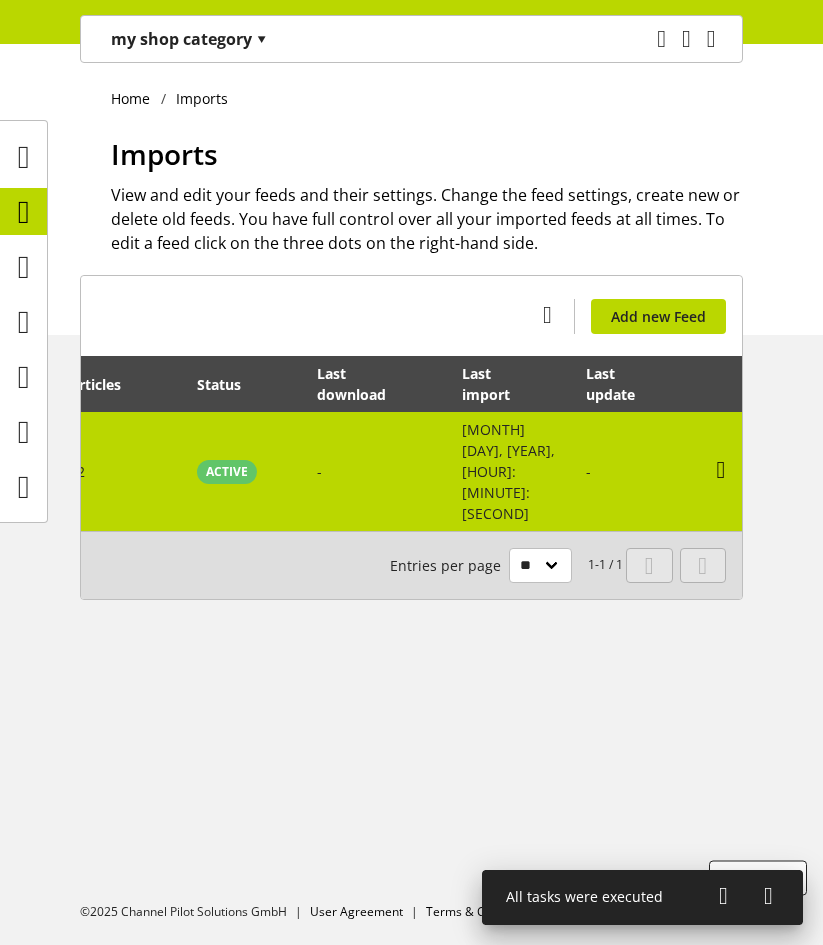 click at bounding box center (721, 470) 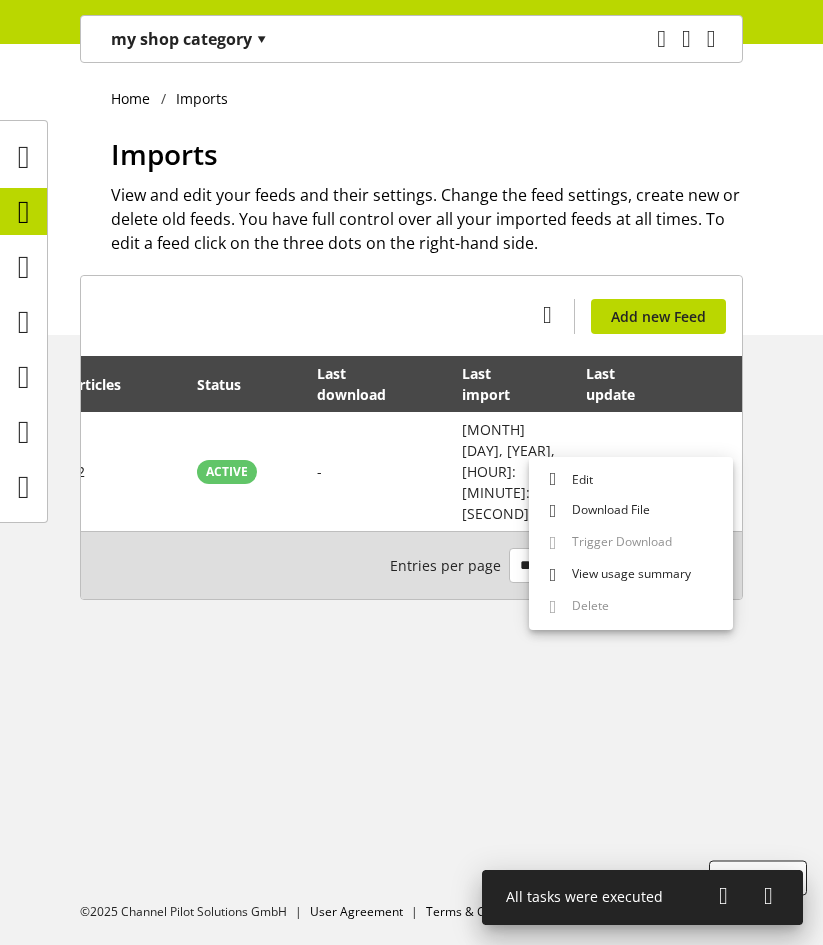 click on "You don't have permission to create an import feed. Add new Feed Feed name Feed type Size Articles Status Last download Last import Last update    ffff Product-Feed 1.73 KB 12 ACTIVE - Jul 08, 2025, 23:54:07 -  1-1 / 1  Entries per page ** ** ** ***" at bounding box center (411, 461) 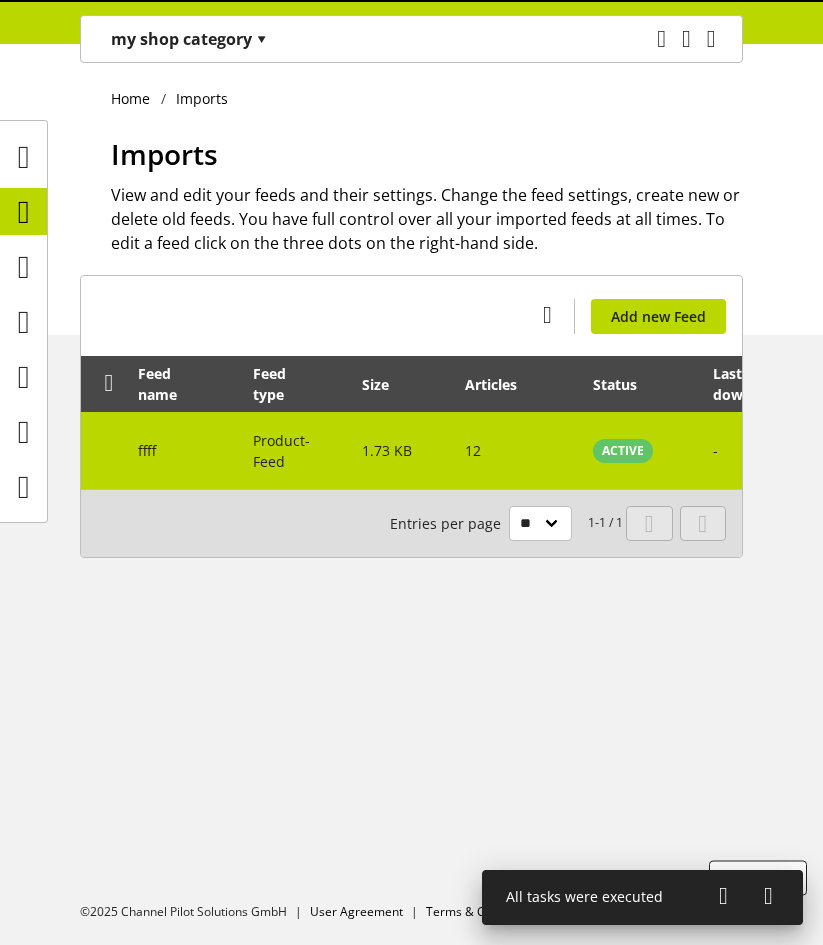 scroll, scrollTop: 0, scrollLeft: 0, axis: both 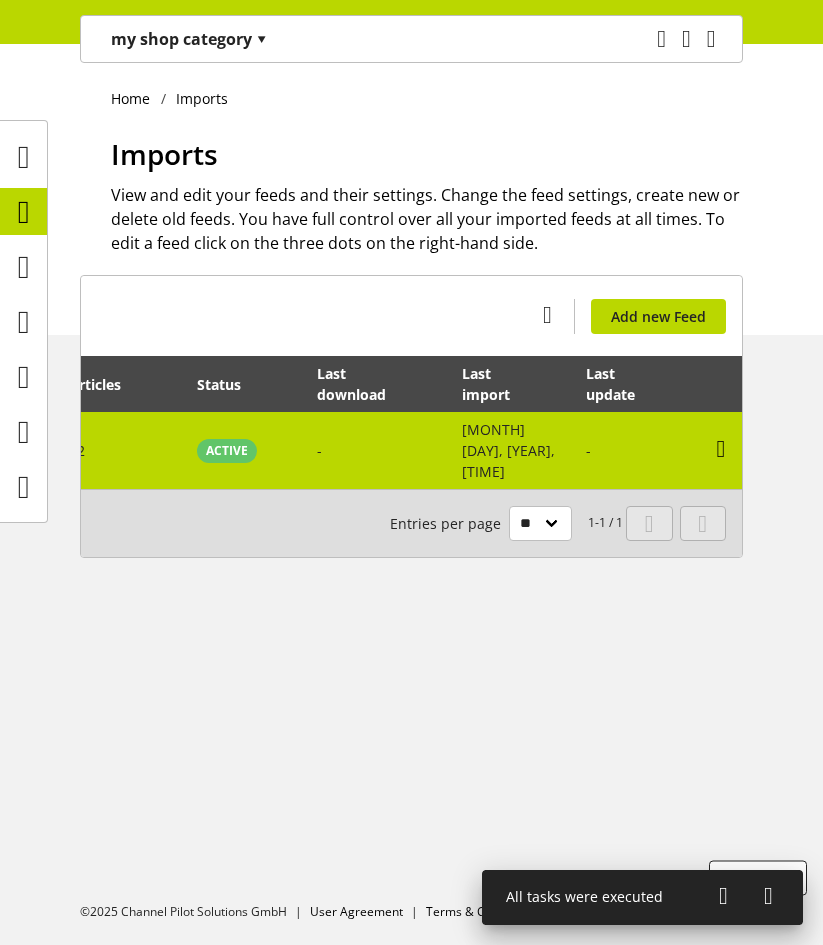 click at bounding box center [721, 449] 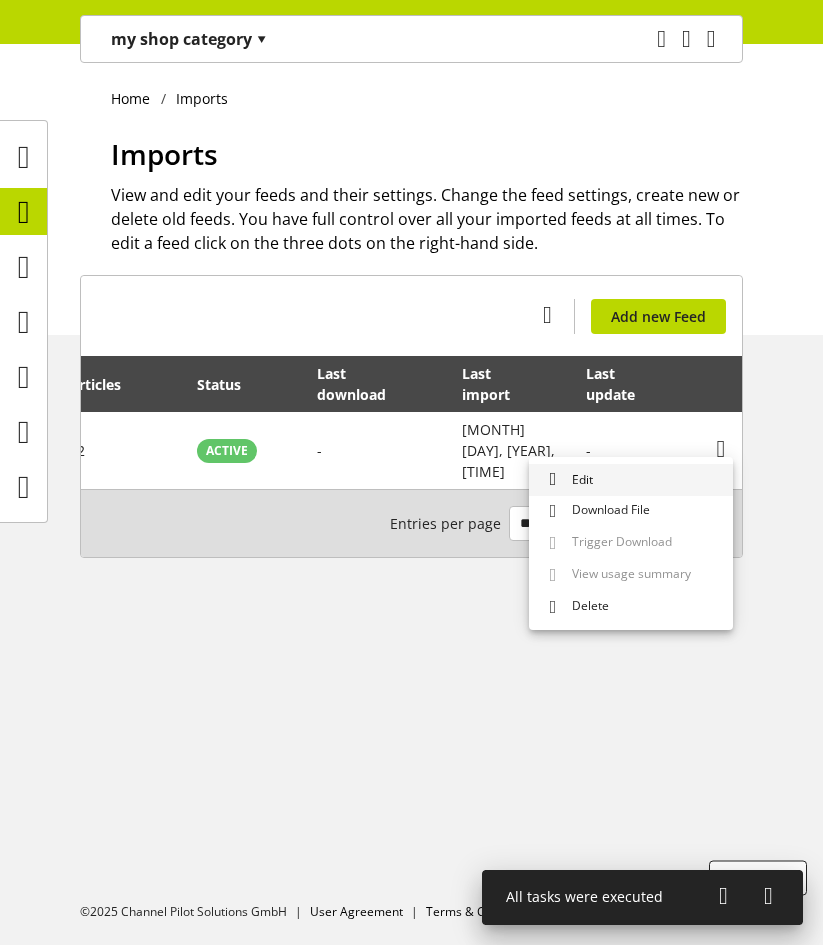 click on "Edit" at bounding box center (631, 480) 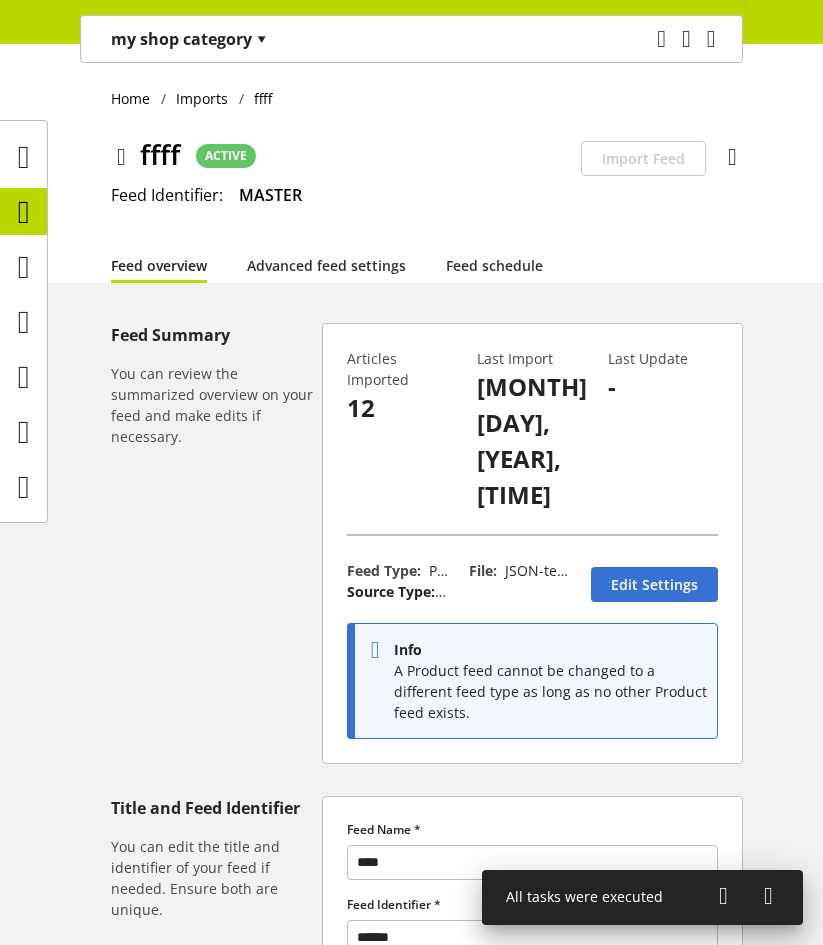 click at bounding box center [121, 157] 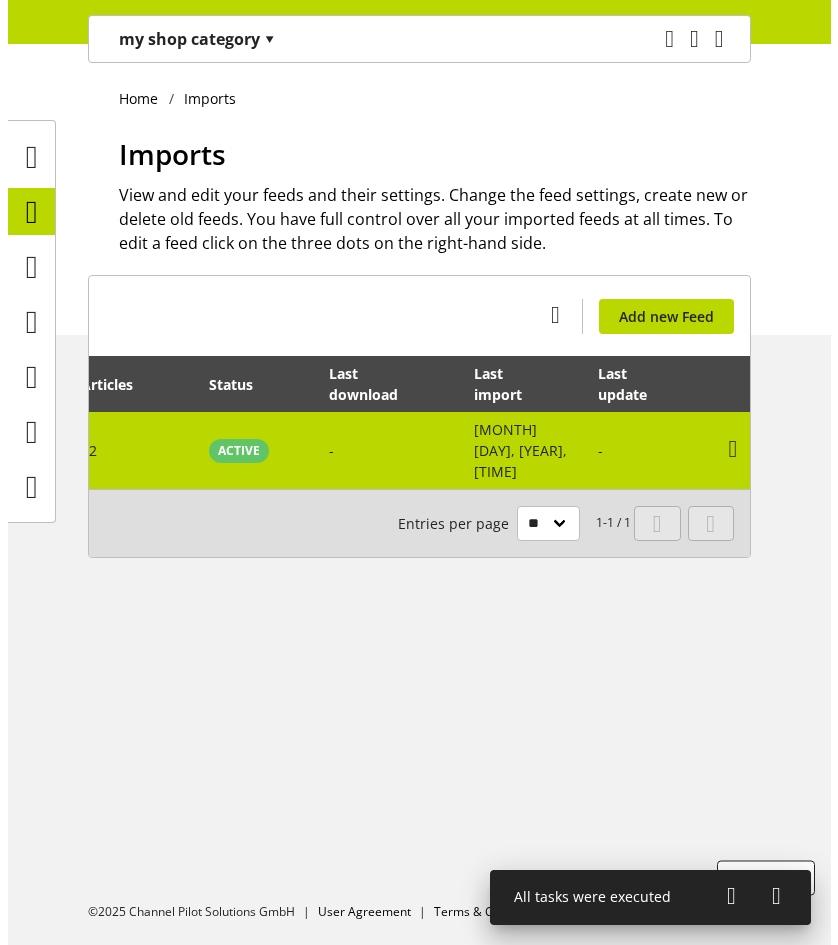 scroll, scrollTop: 0, scrollLeft: 399, axis: horizontal 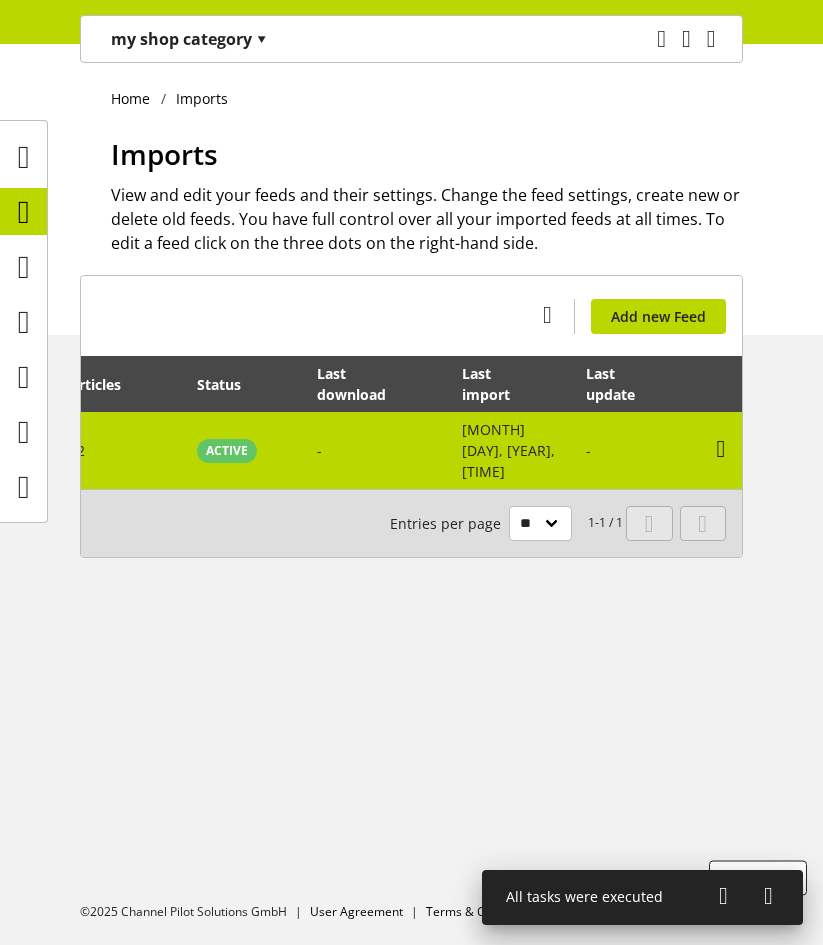 click at bounding box center (721, 449) 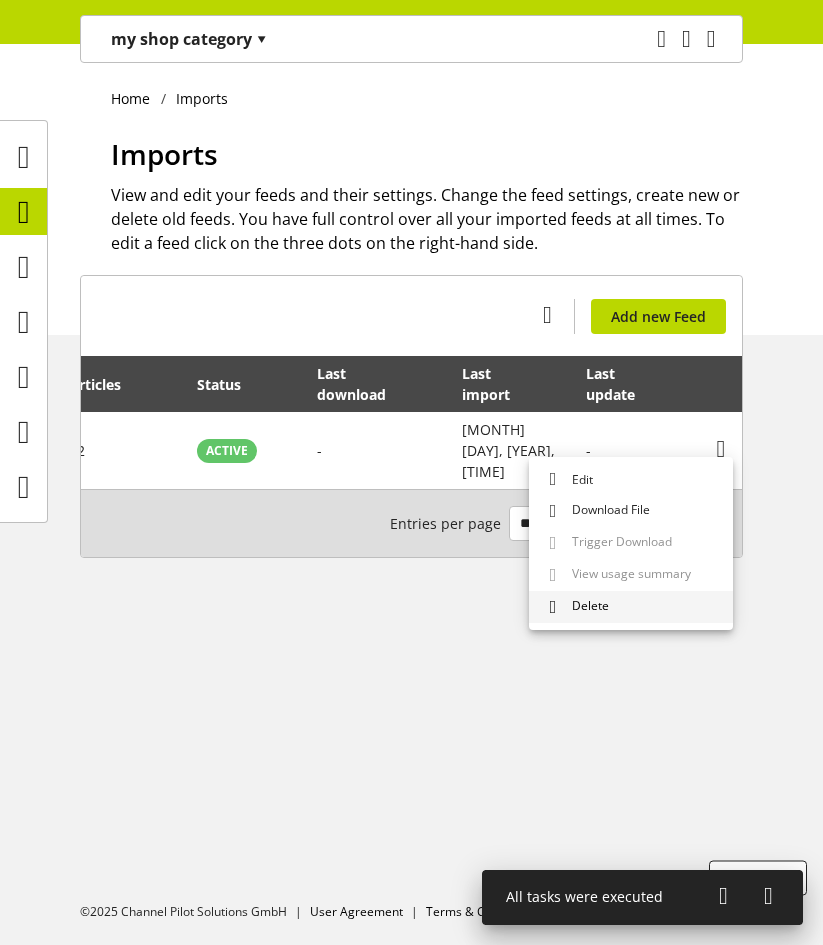 click on "Delete" at bounding box center [631, 607] 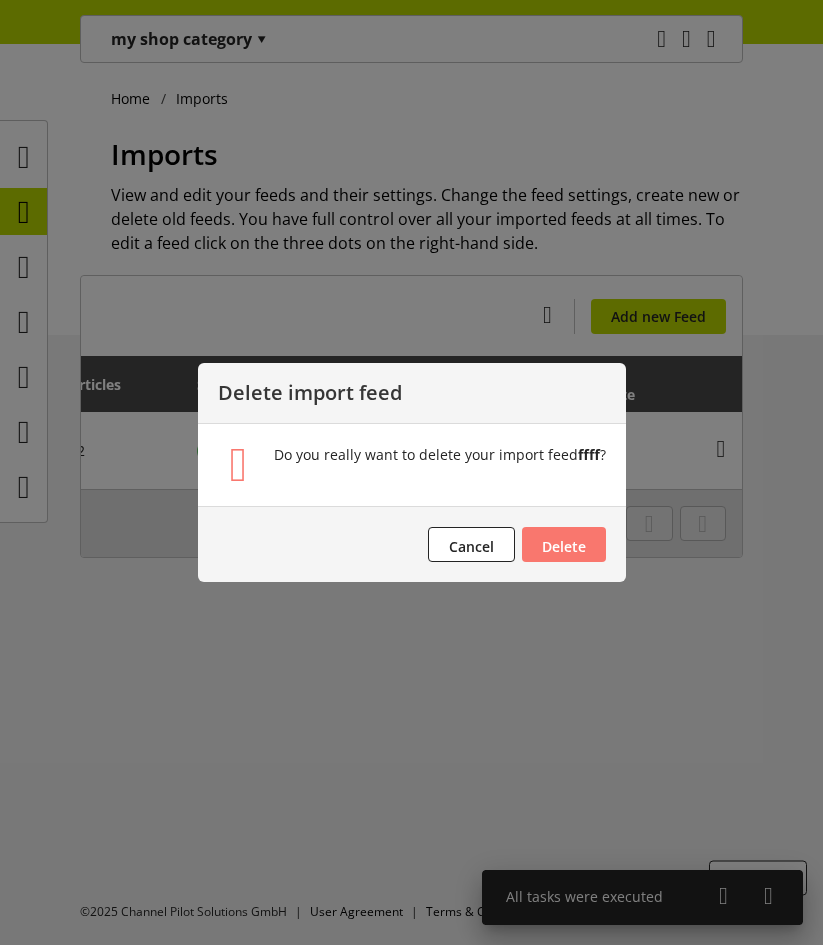 scroll, scrollTop: 0, scrollLeft: 384, axis: horizontal 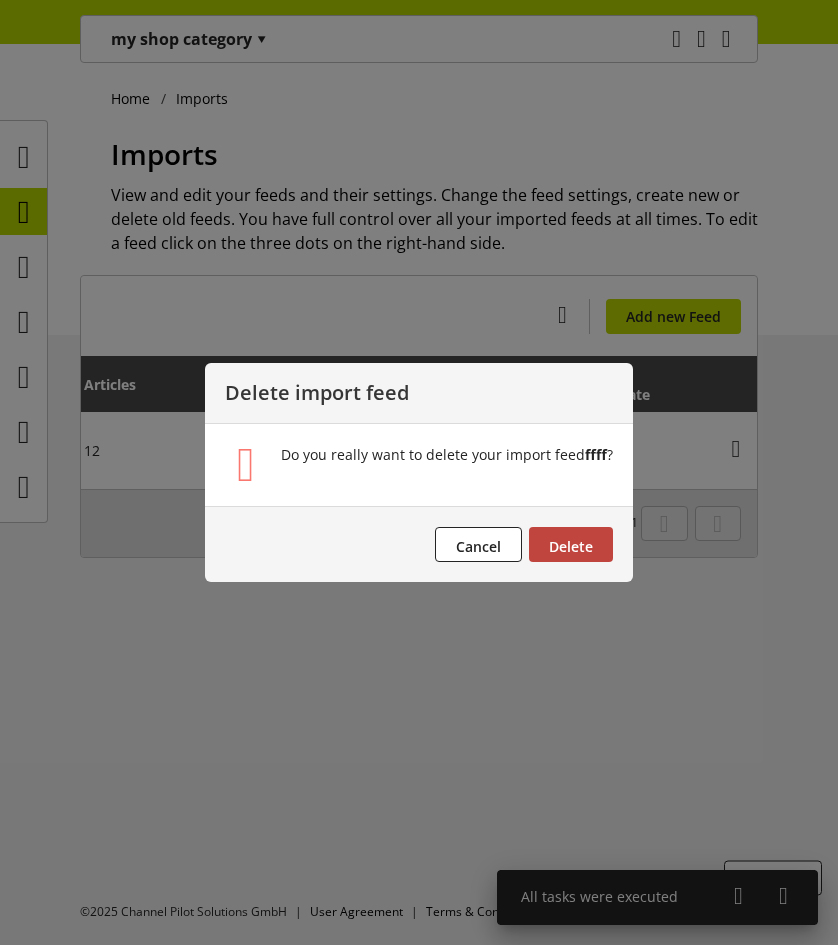 click on "Delete" at bounding box center (571, 546) 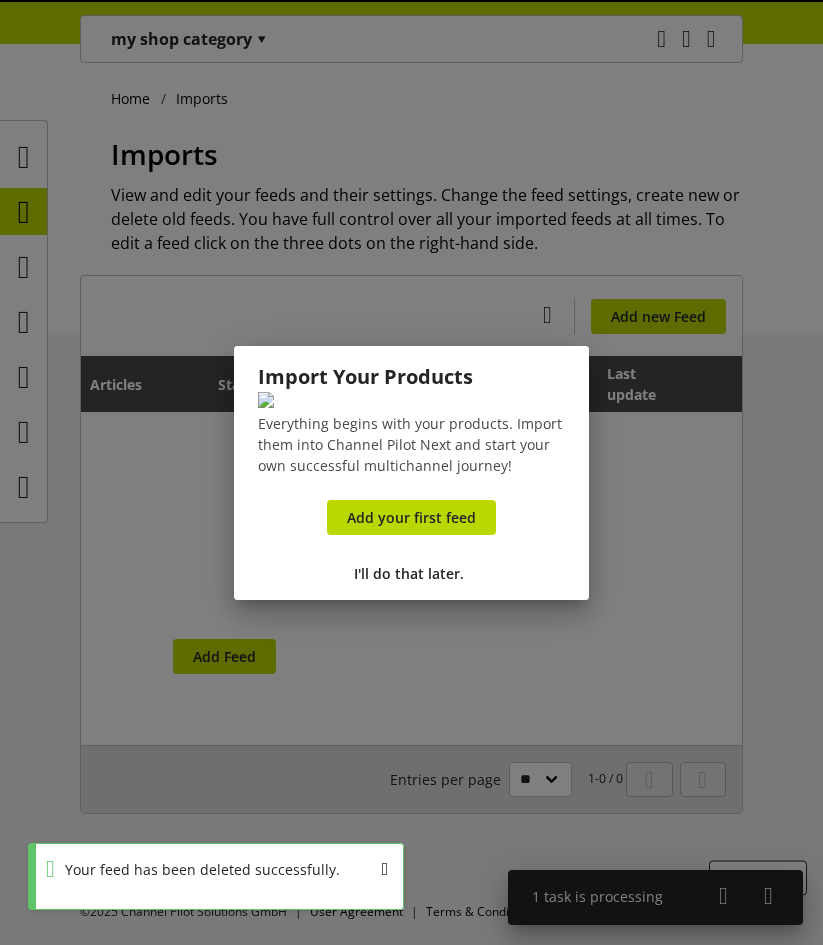 scroll, scrollTop: 0, scrollLeft: 363, axis: horizontal 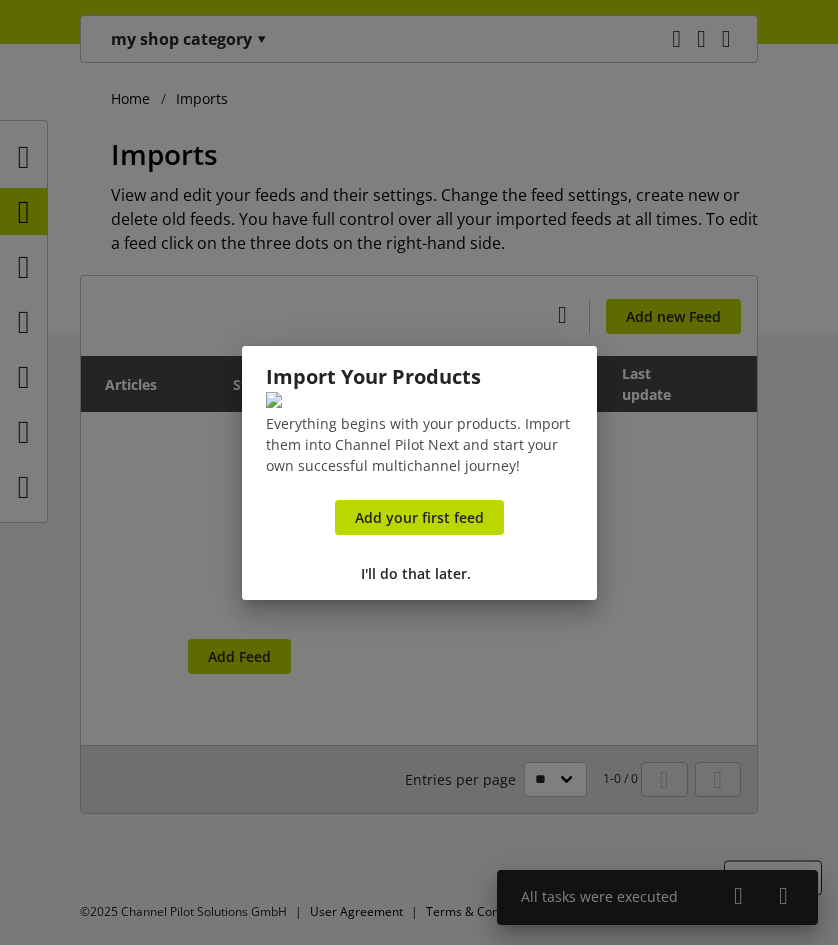 click at bounding box center [419, 472] 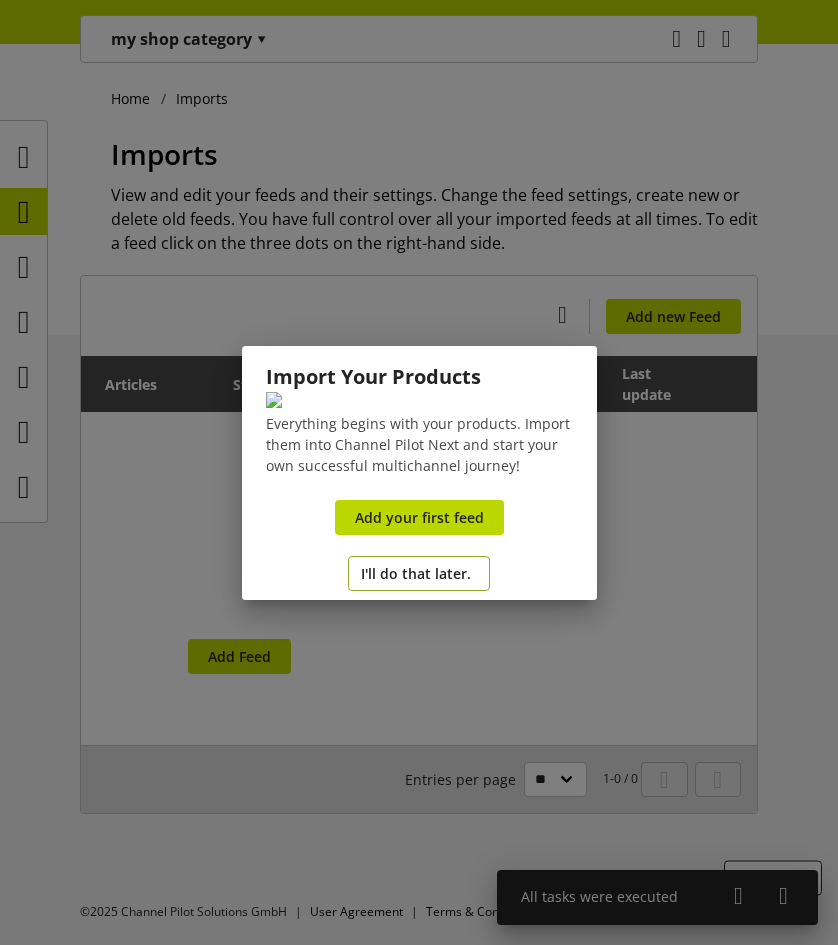 click on "I'll do that later." at bounding box center [416, 573] 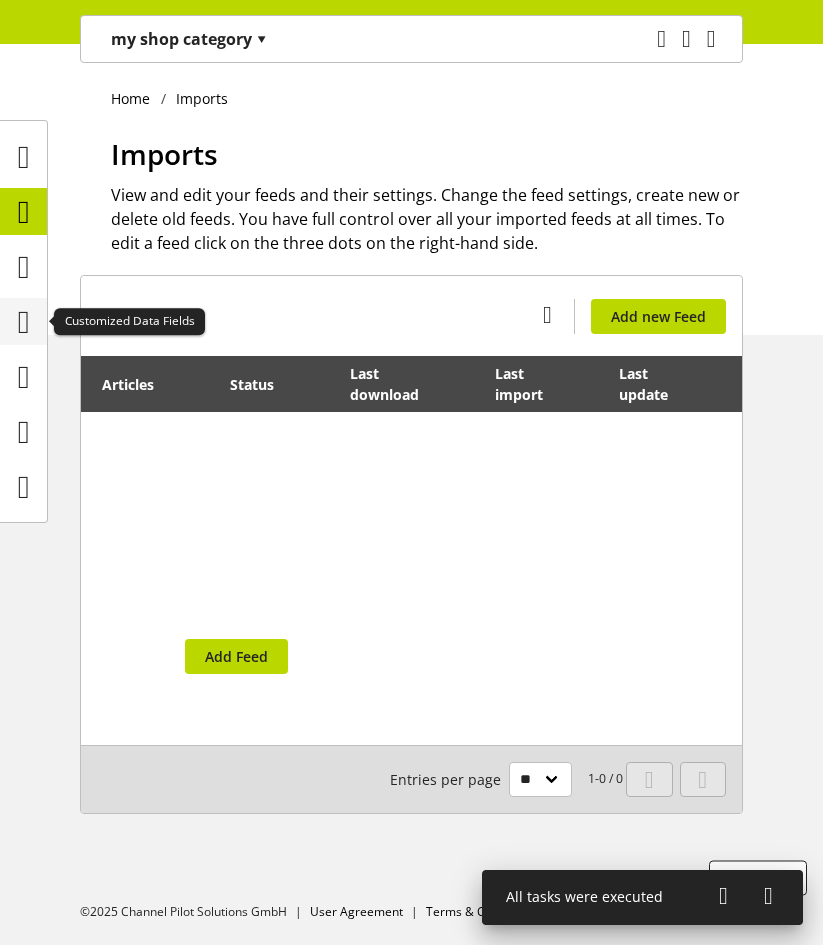 click at bounding box center [24, 322] 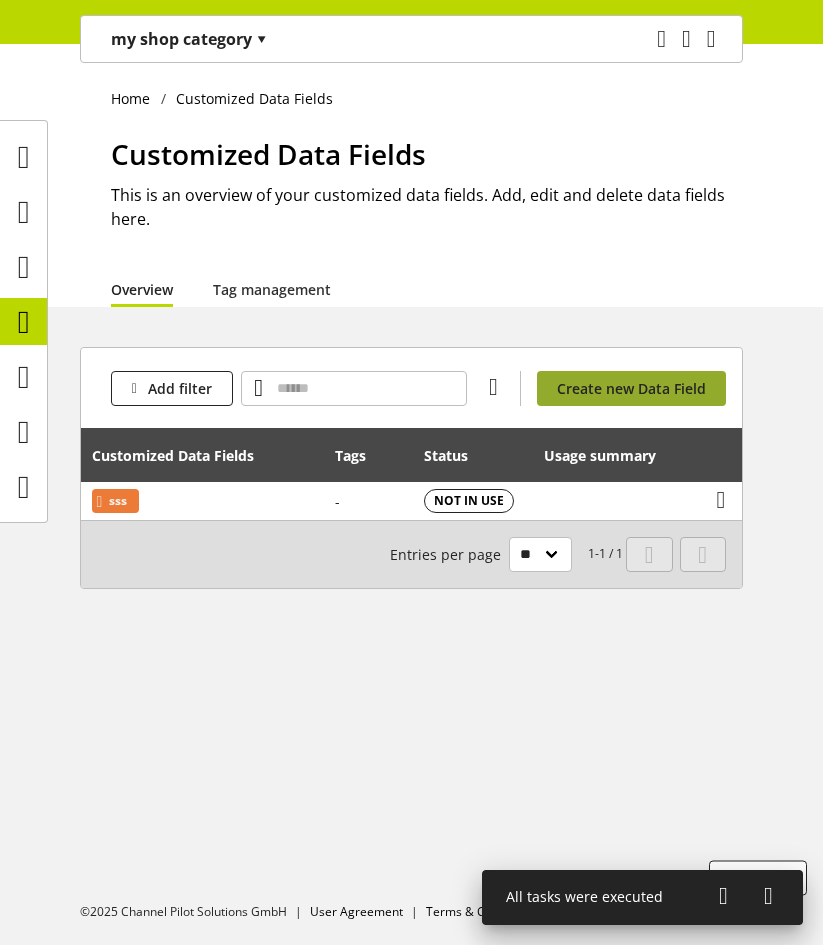 click on "Create new Data Field" at bounding box center [631, 388] 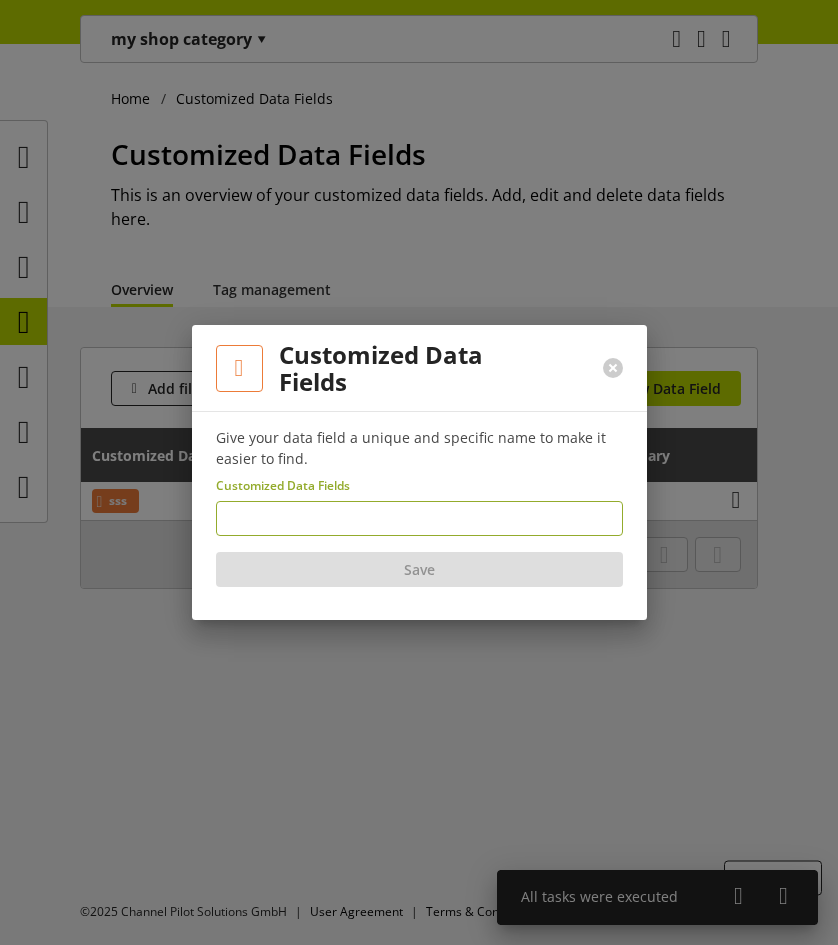 click at bounding box center [419, 518] 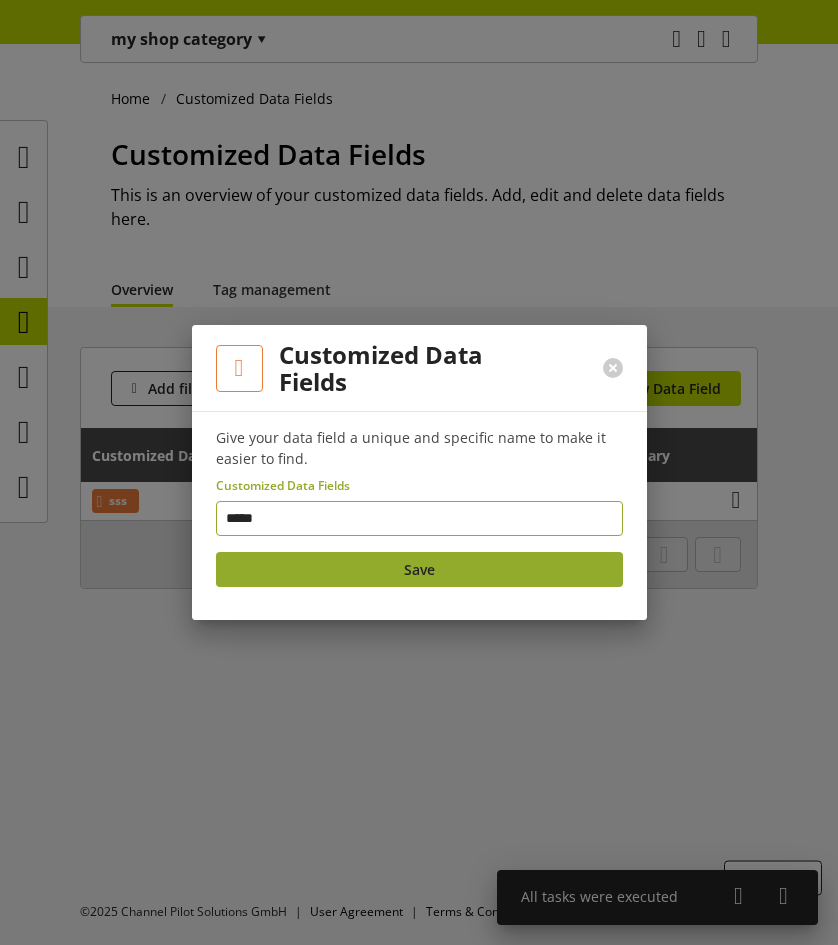 type on "*****" 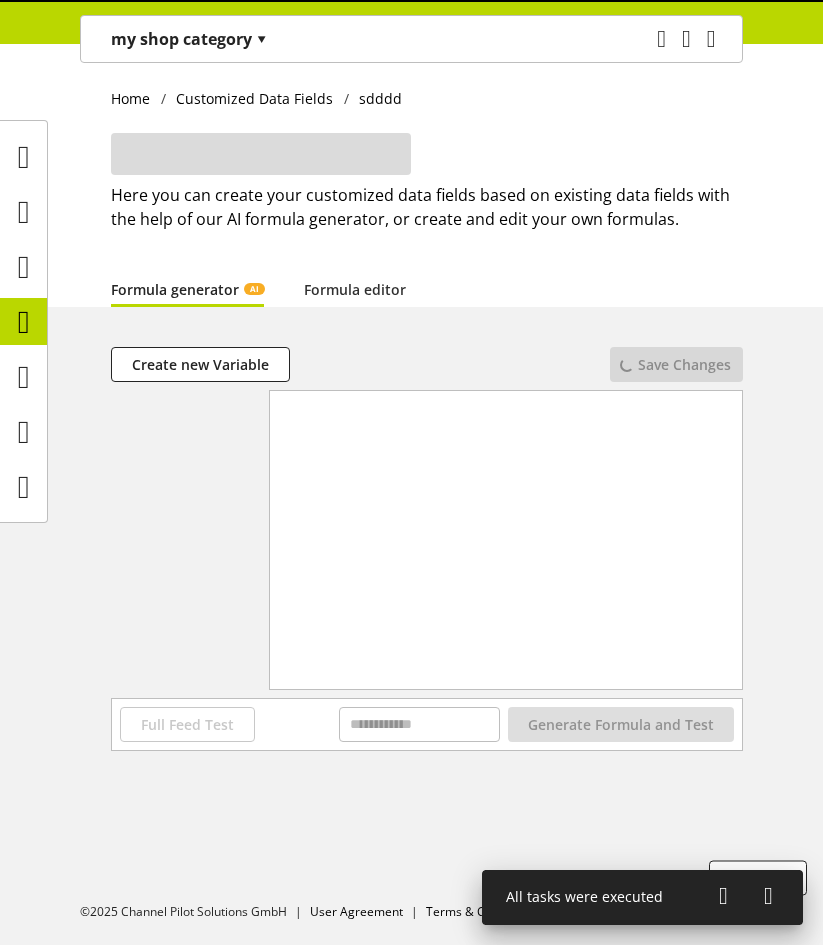 click on "**********" at bounding box center [506, 515] 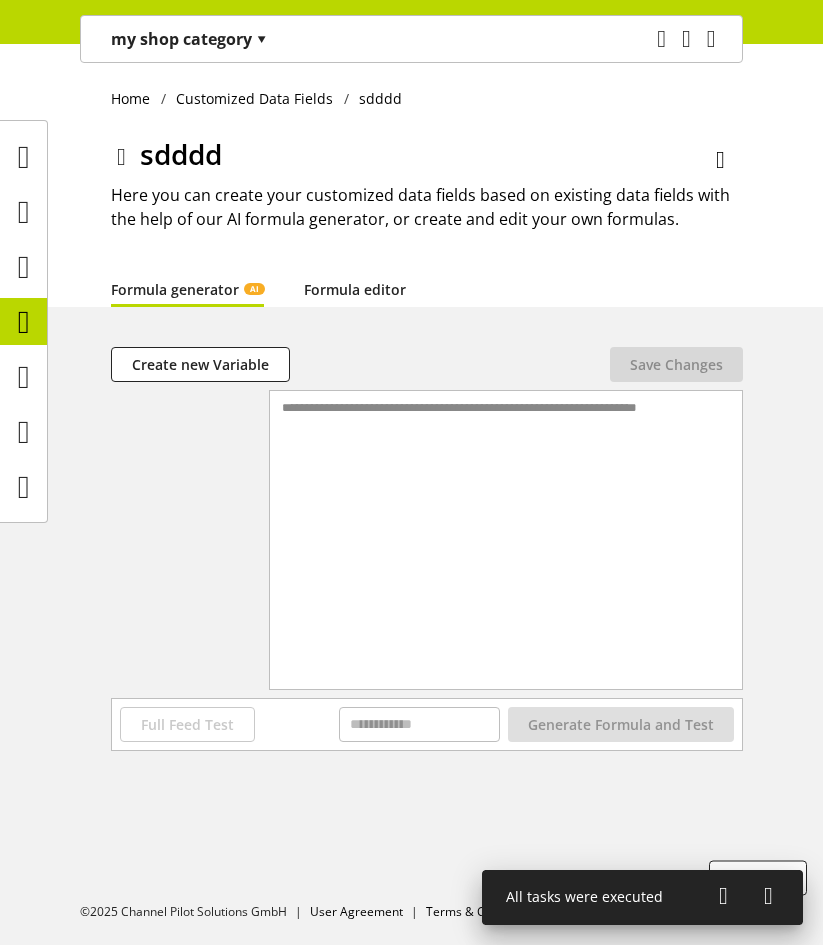 click on "Formula editor" at bounding box center (355, 289) 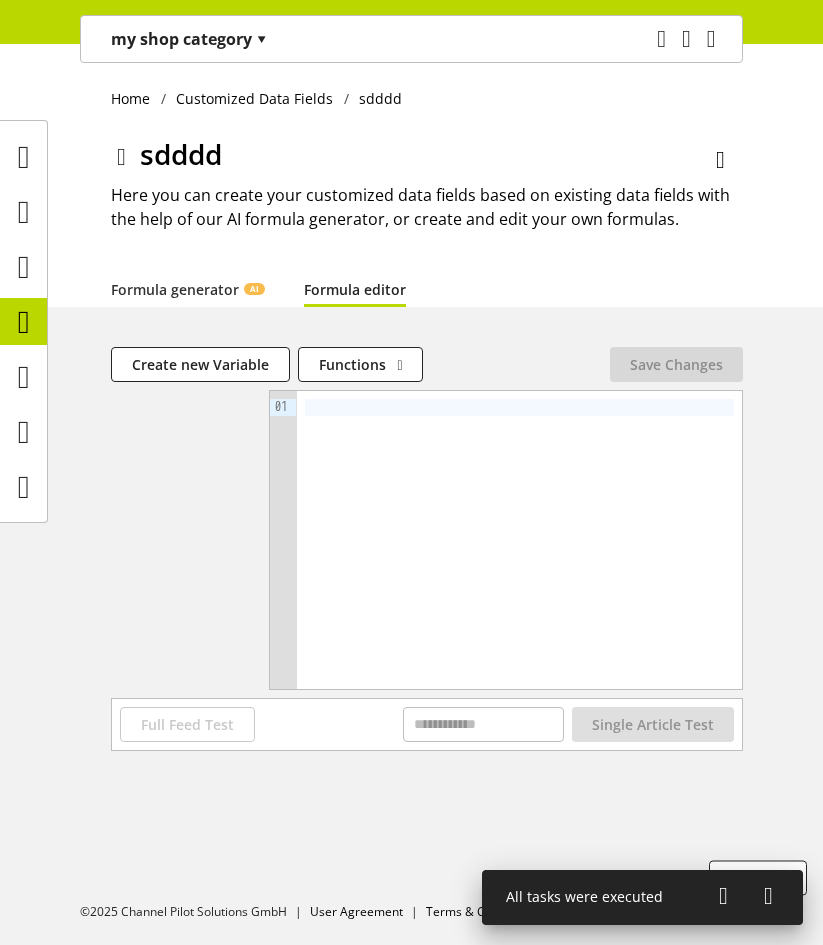 click at bounding box center [519, 540] 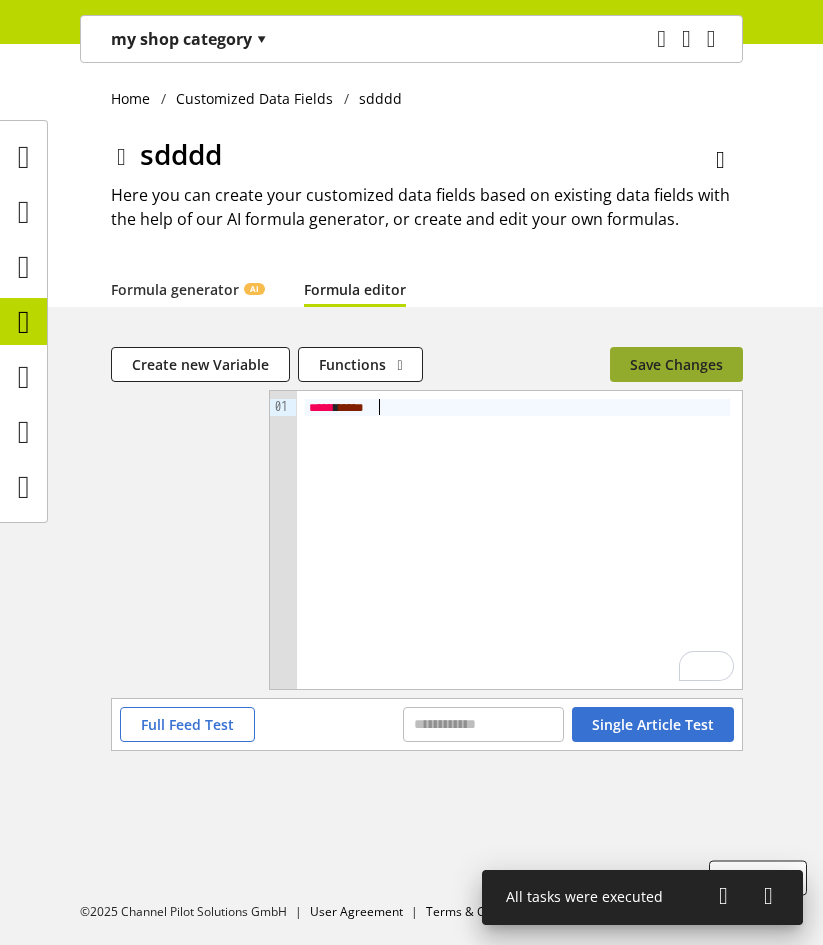 click on "Save Changes" at bounding box center (676, 364) 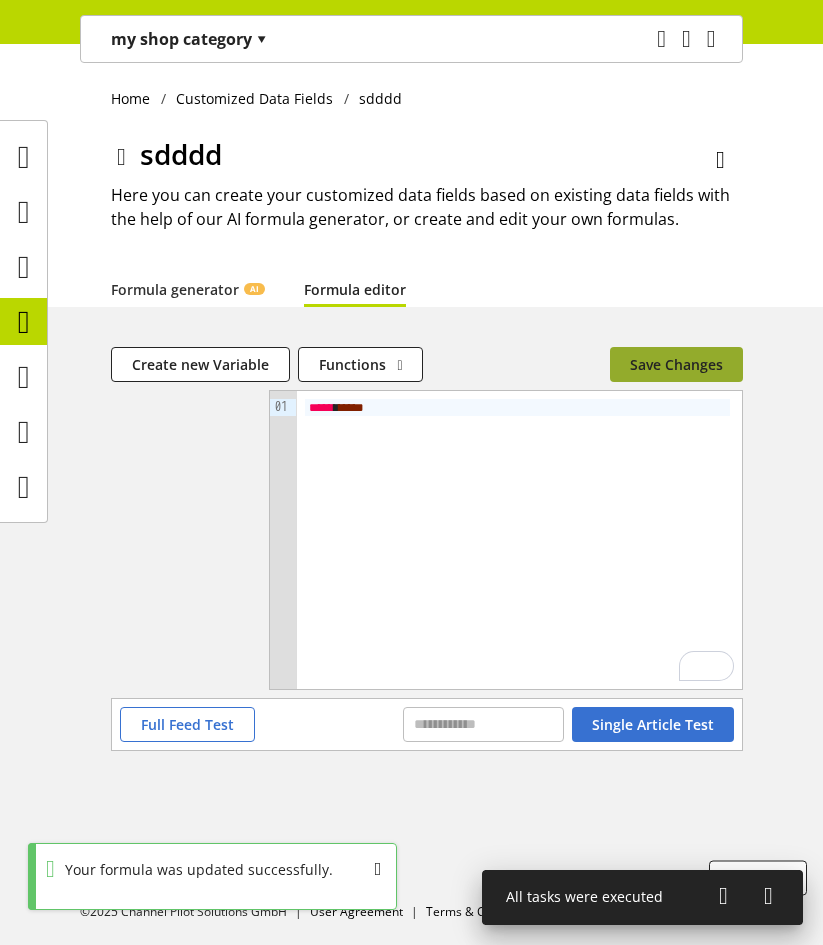 type 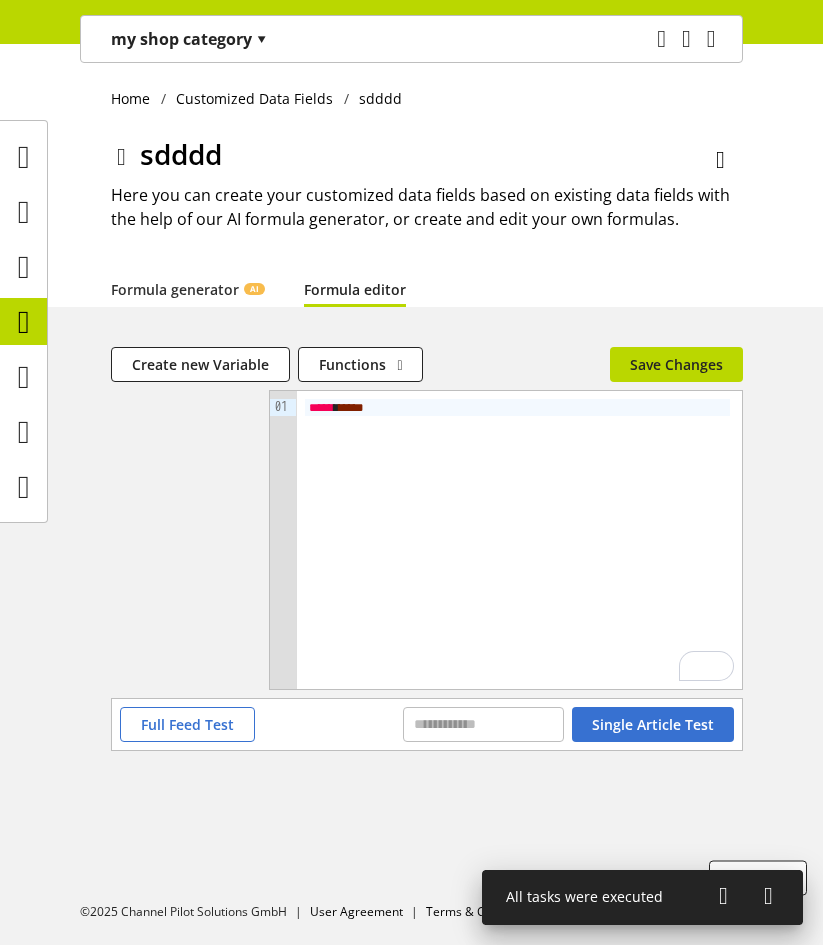 click on "my shop category ▾" at bounding box center [189, 39] 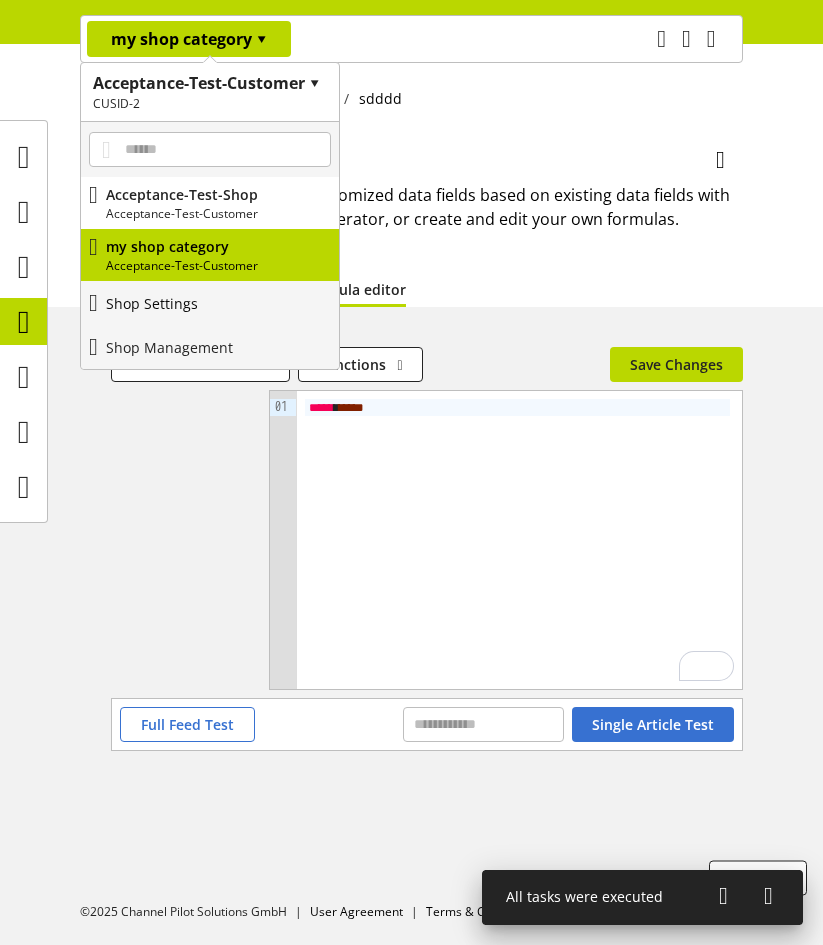 click on "Shop Settings" at bounding box center [152, 303] 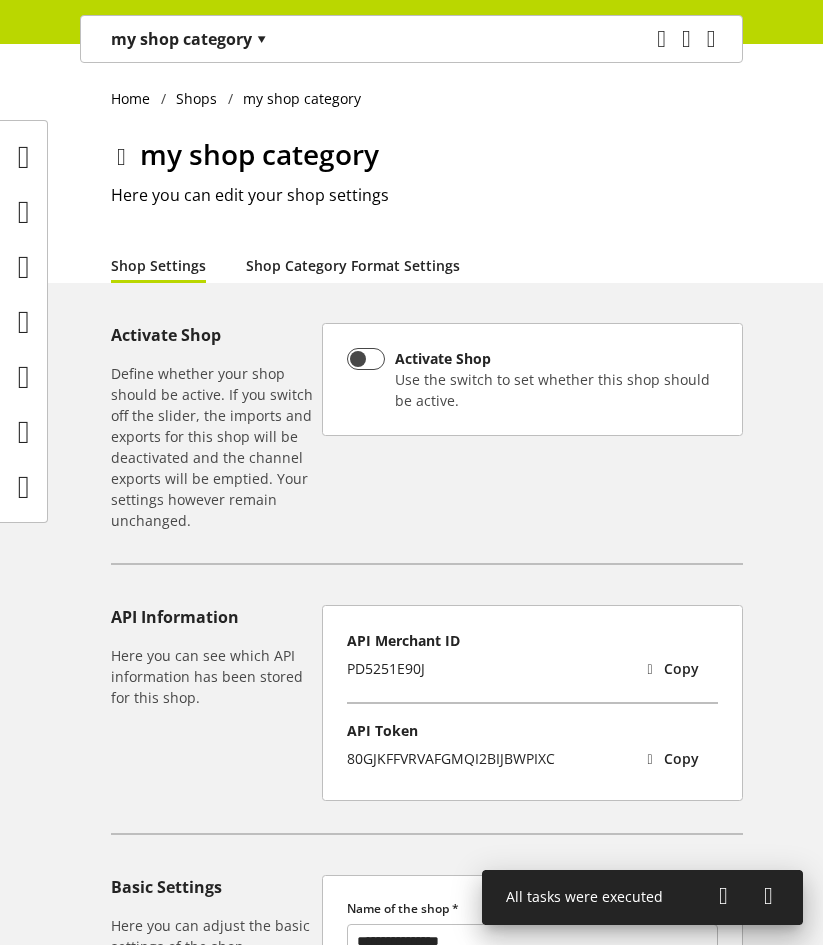 click on "Shop Category Format Settings" at bounding box center (353, 265) 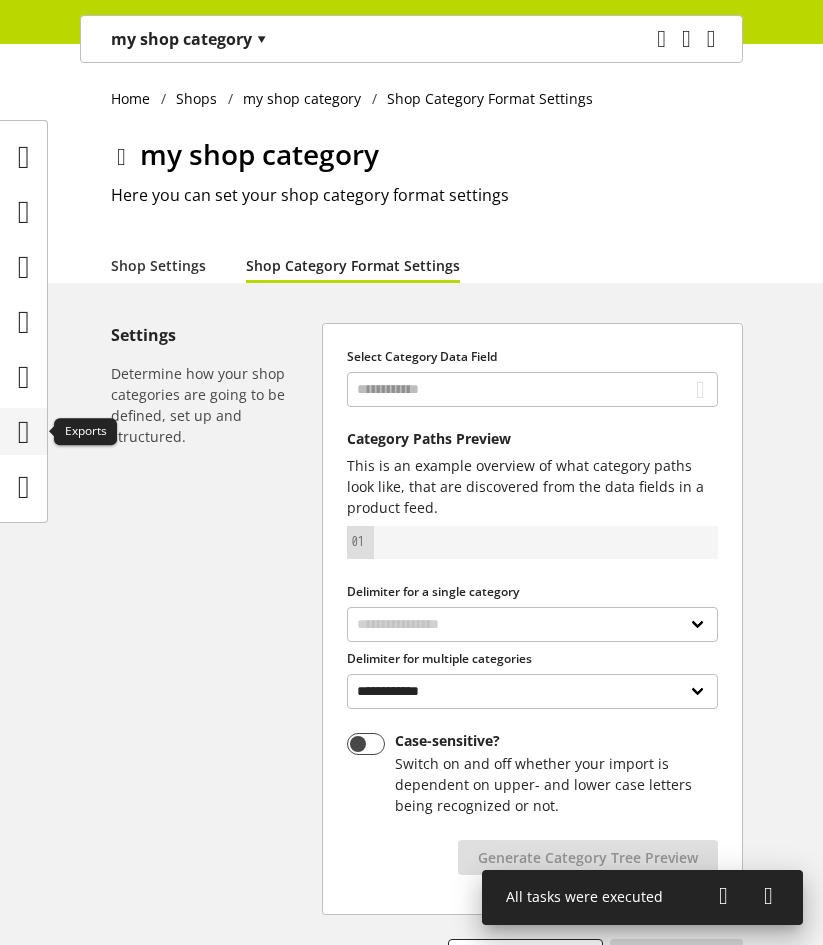 click at bounding box center (24, 432) 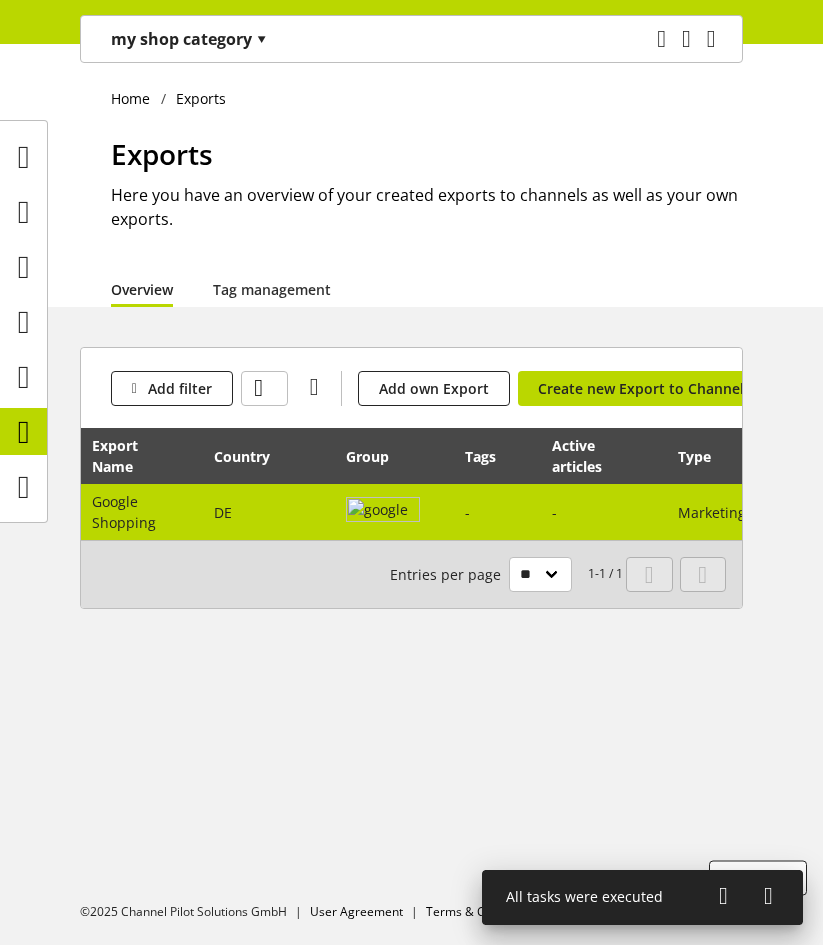 click at bounding box center [383, 512] 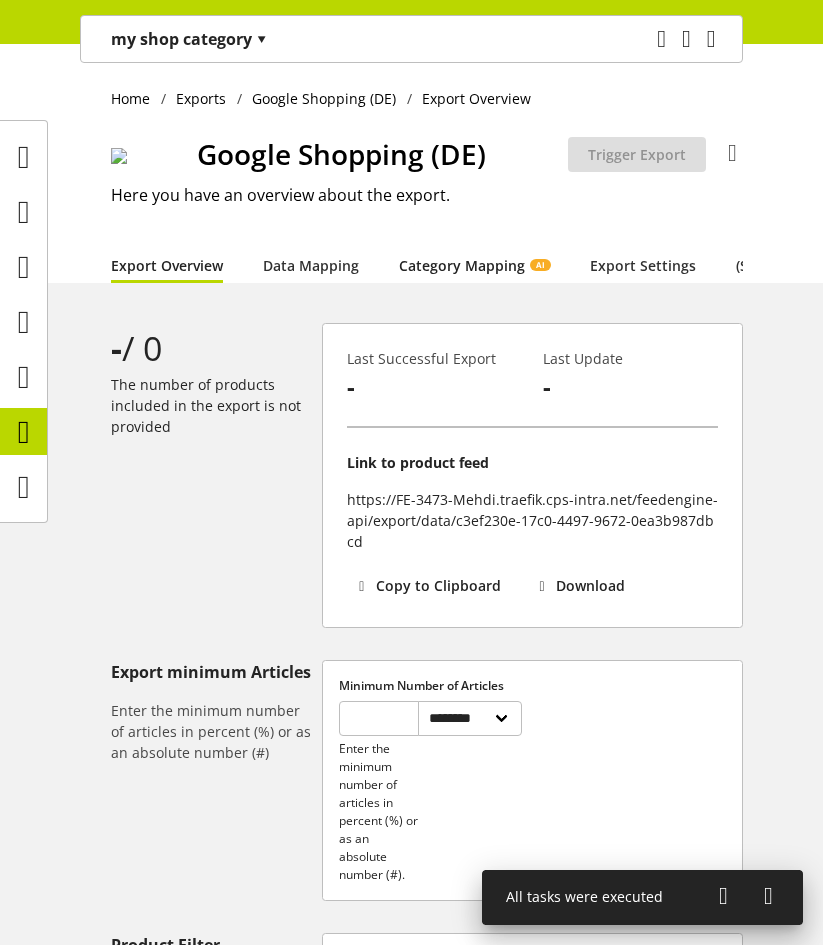 click on "Category Mapping AI" at bounding box center (474, 265) 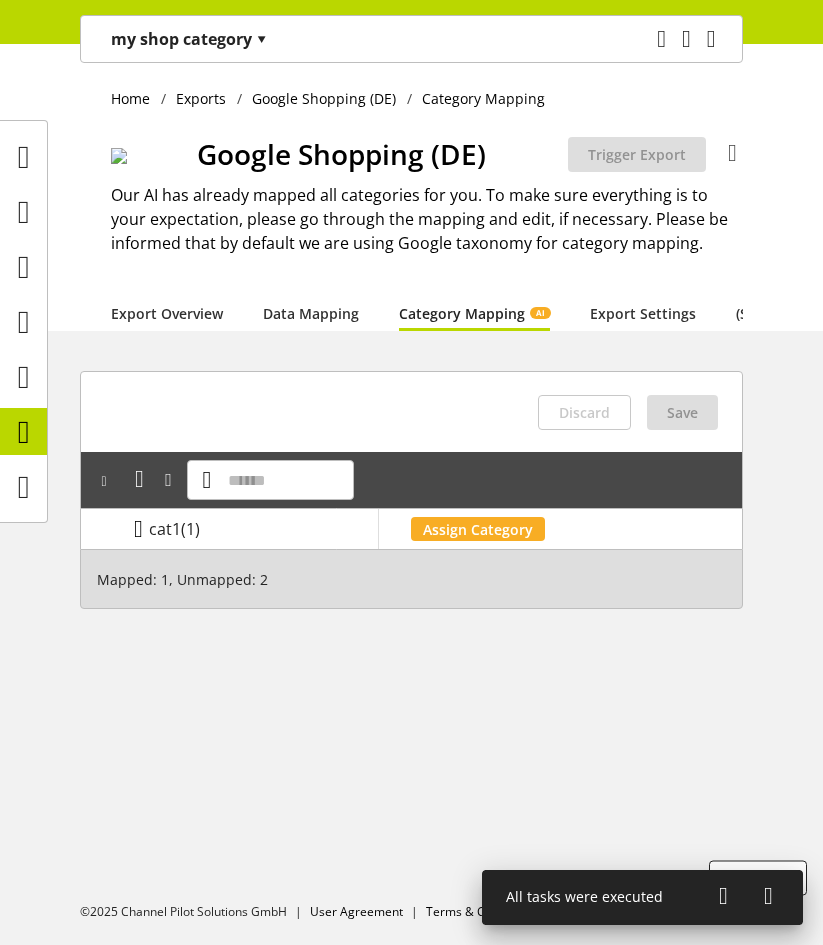 click at bounding box center [138, 529] 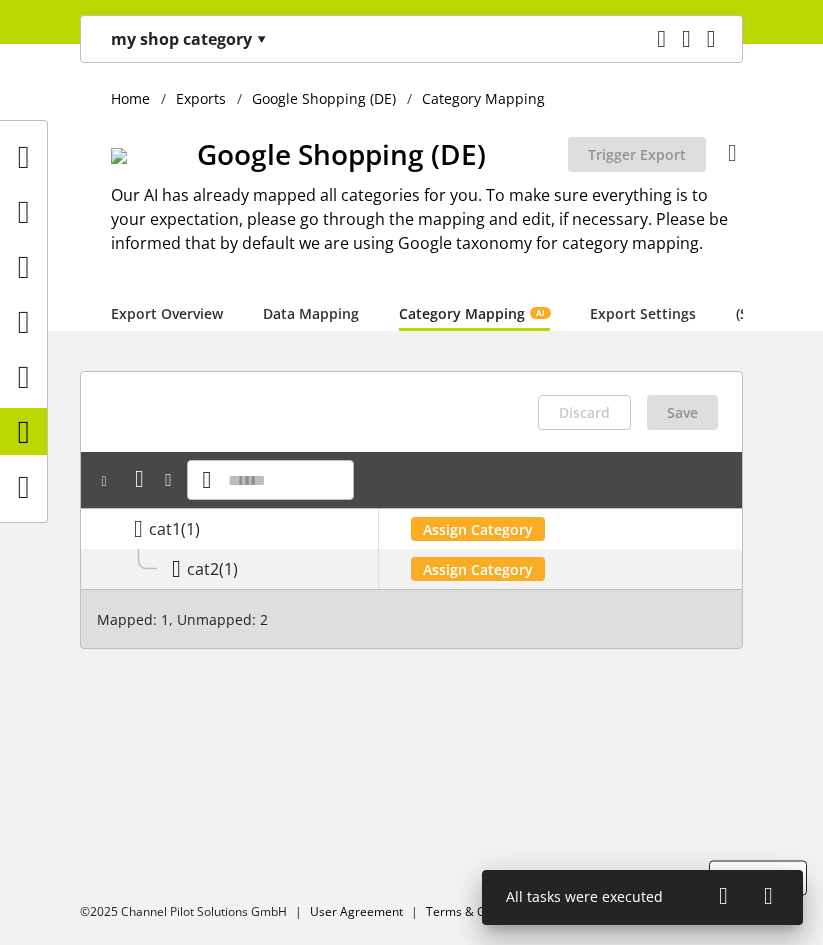 click at bounding box center [176, 569] 